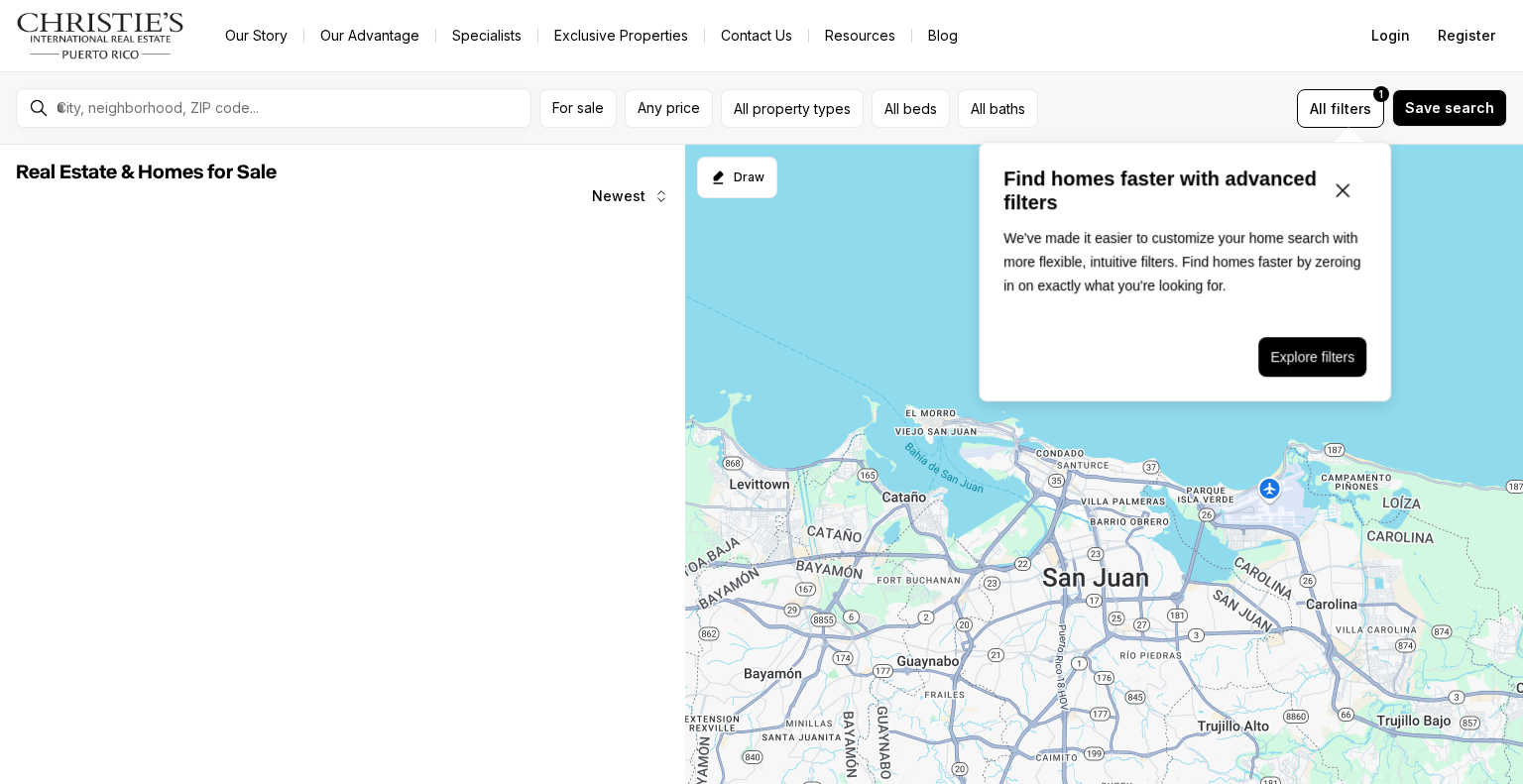 scroll, scrollTop: 0, scrollLeft: 0, axis: both 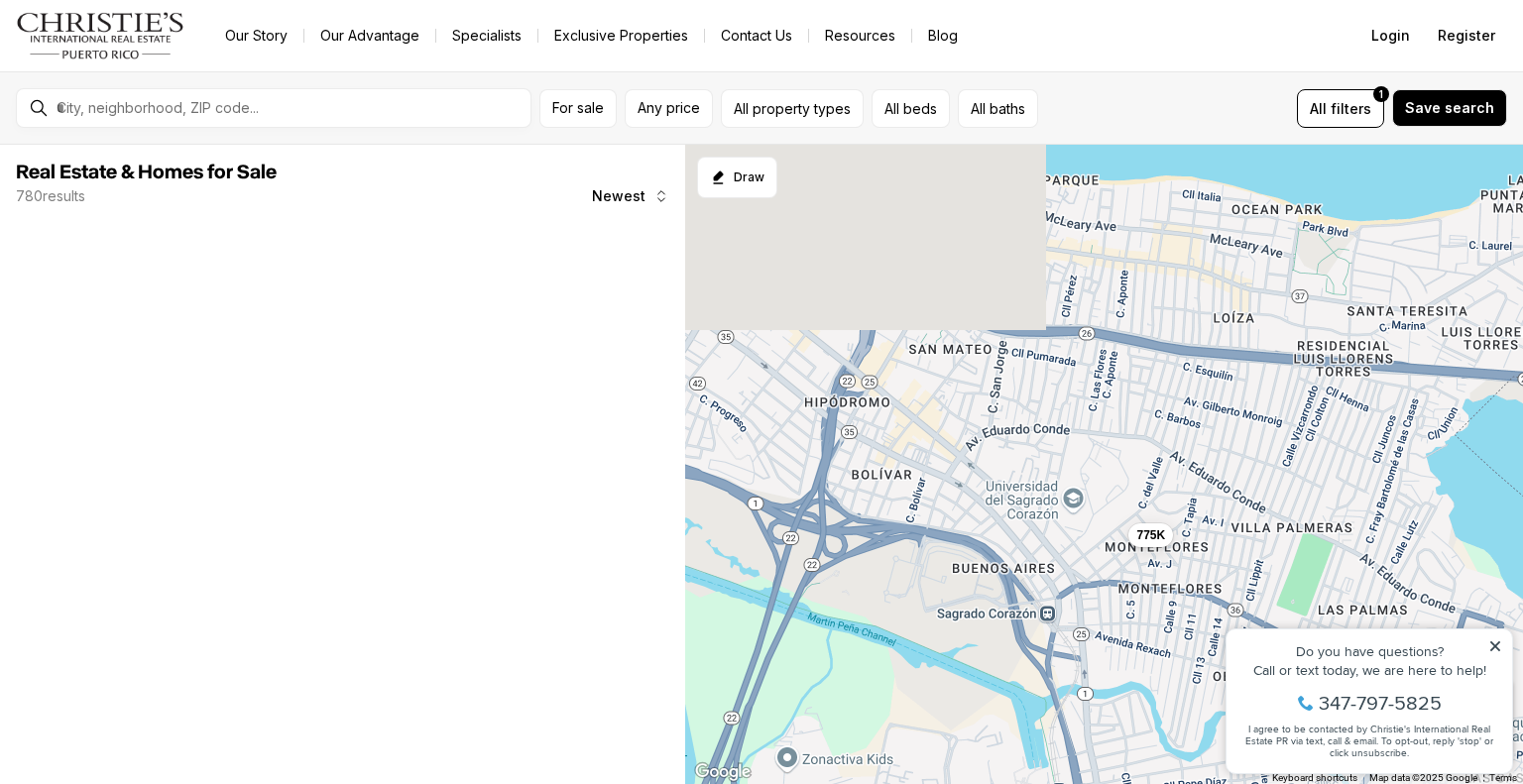 drag, startPoint x: 952, startPoint y: 261, endPoint x: 989, endPoint y: 602, distance: 343.0015 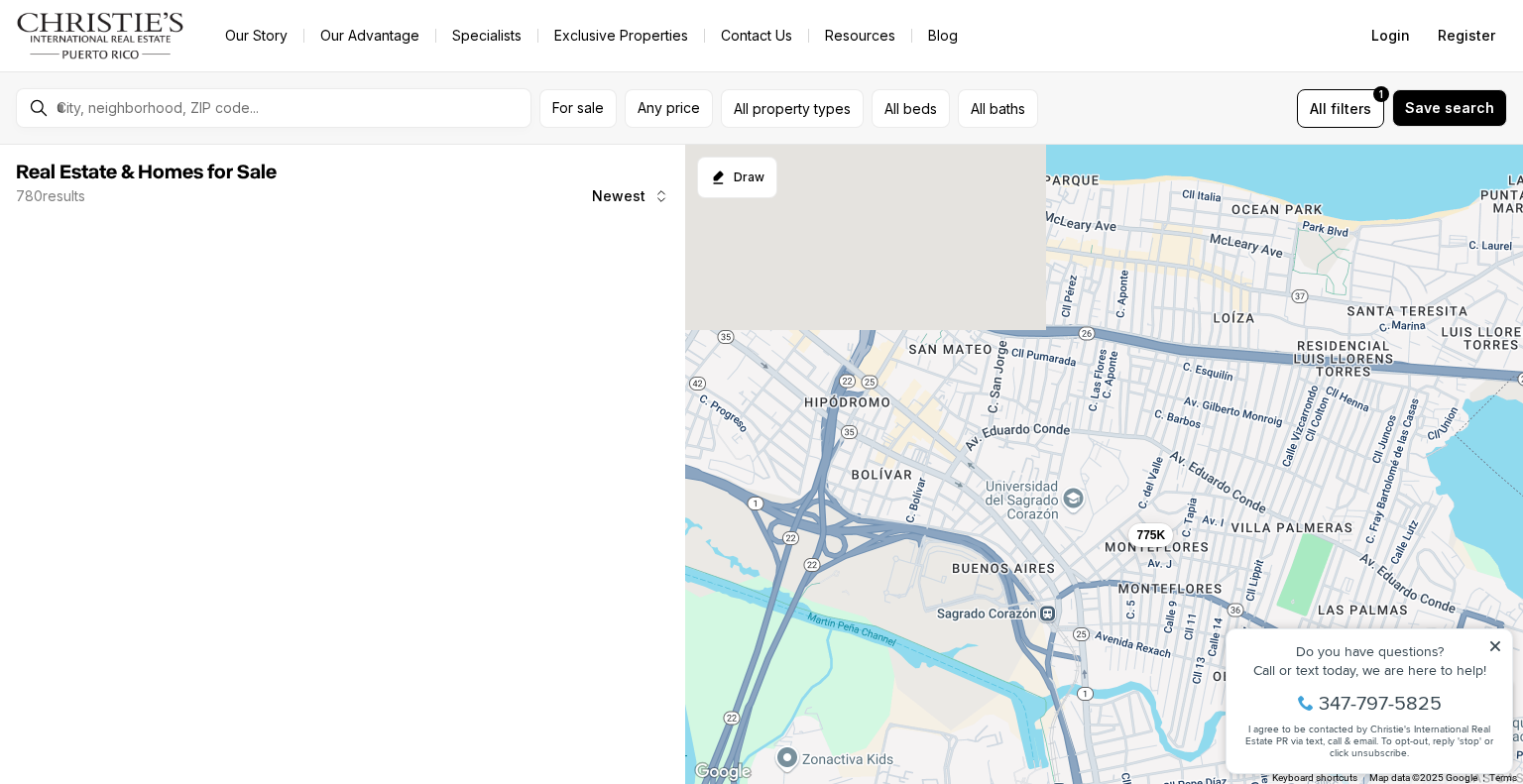 click on "155K 599K 385K 227K 270K 775K" at bounding box center [1104, 465] 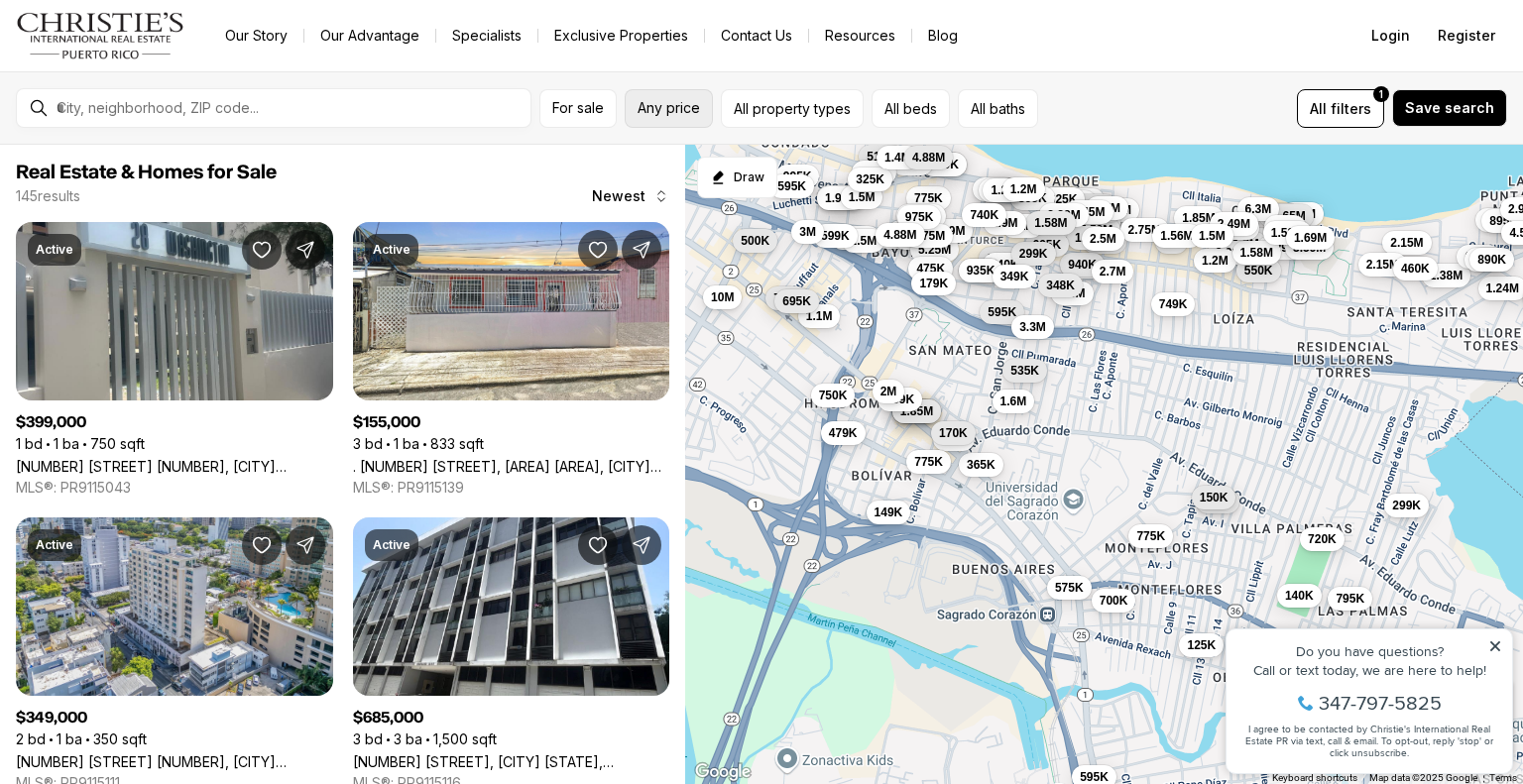 click on "Any price" at bounding box center [668, 108] 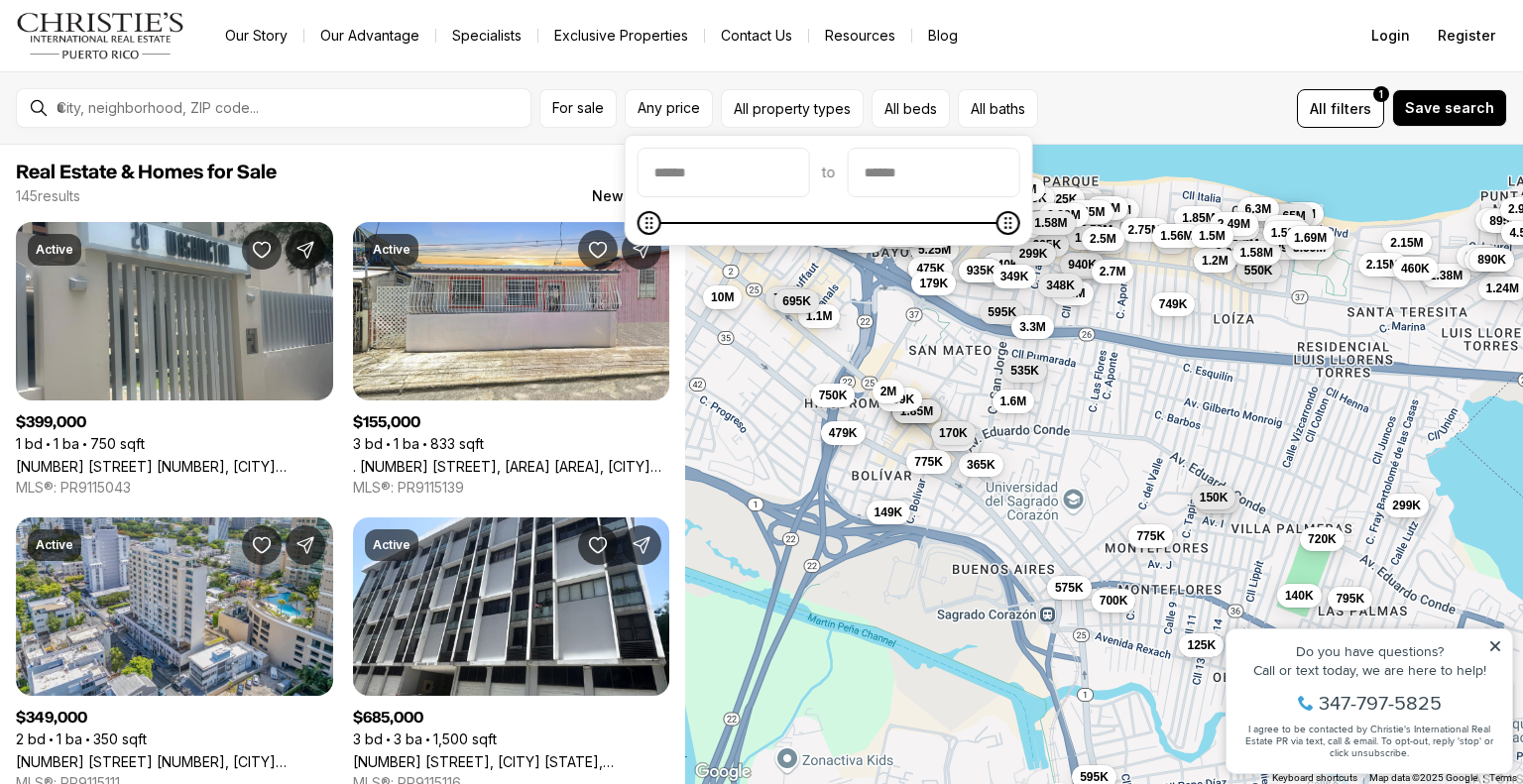 click at bounding box center (724, 172) 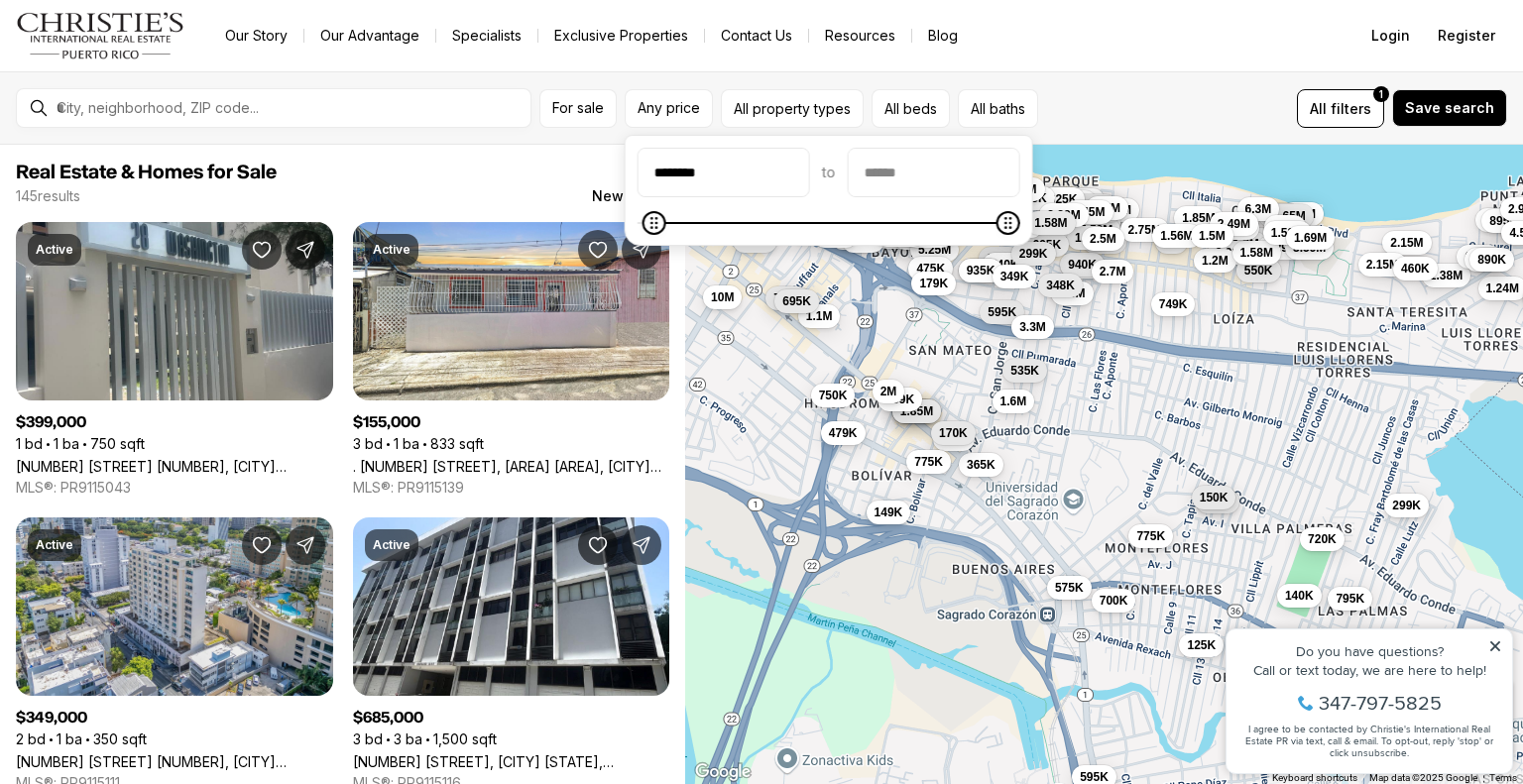 type on "********" 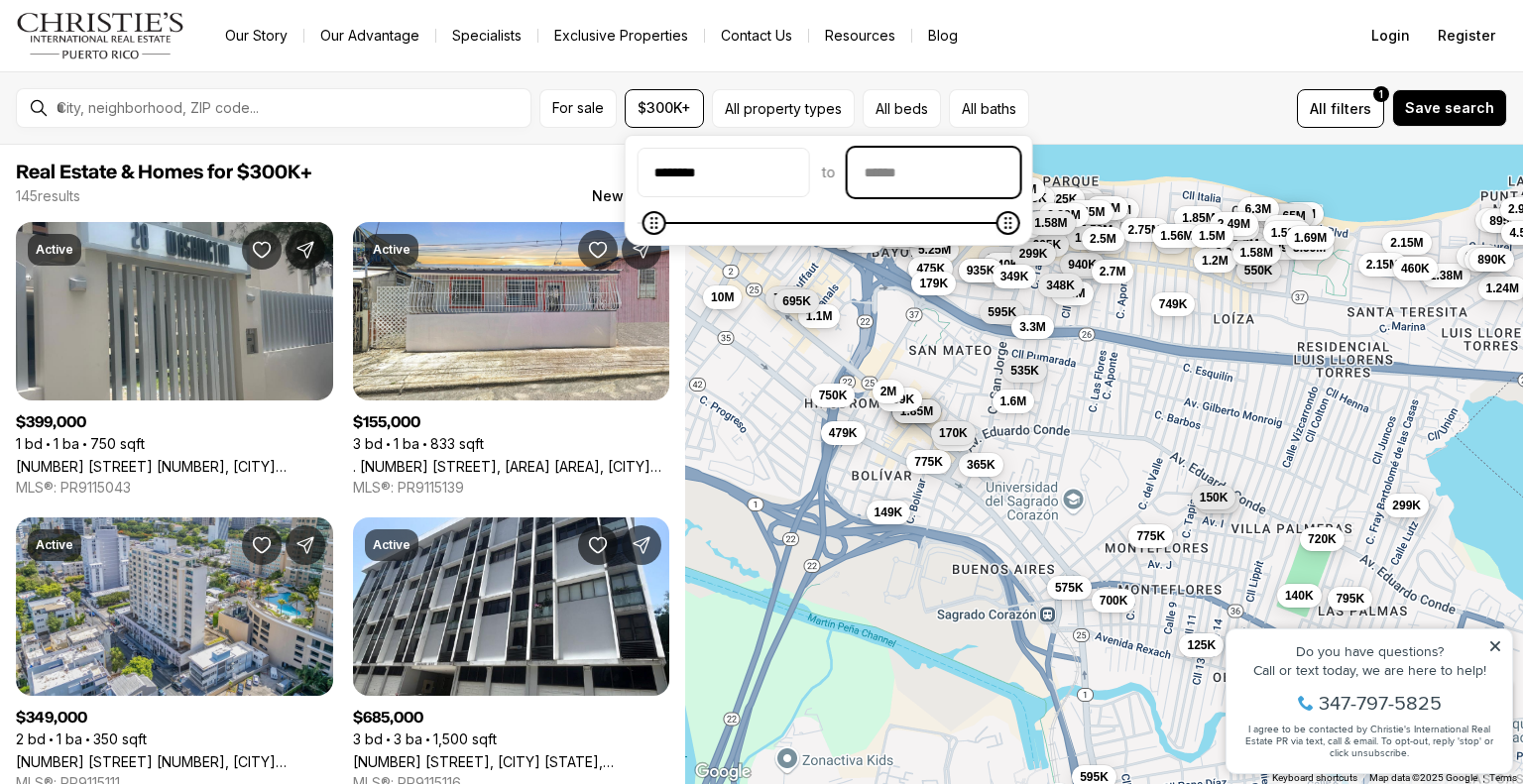 click at bounding box center (934, 172) 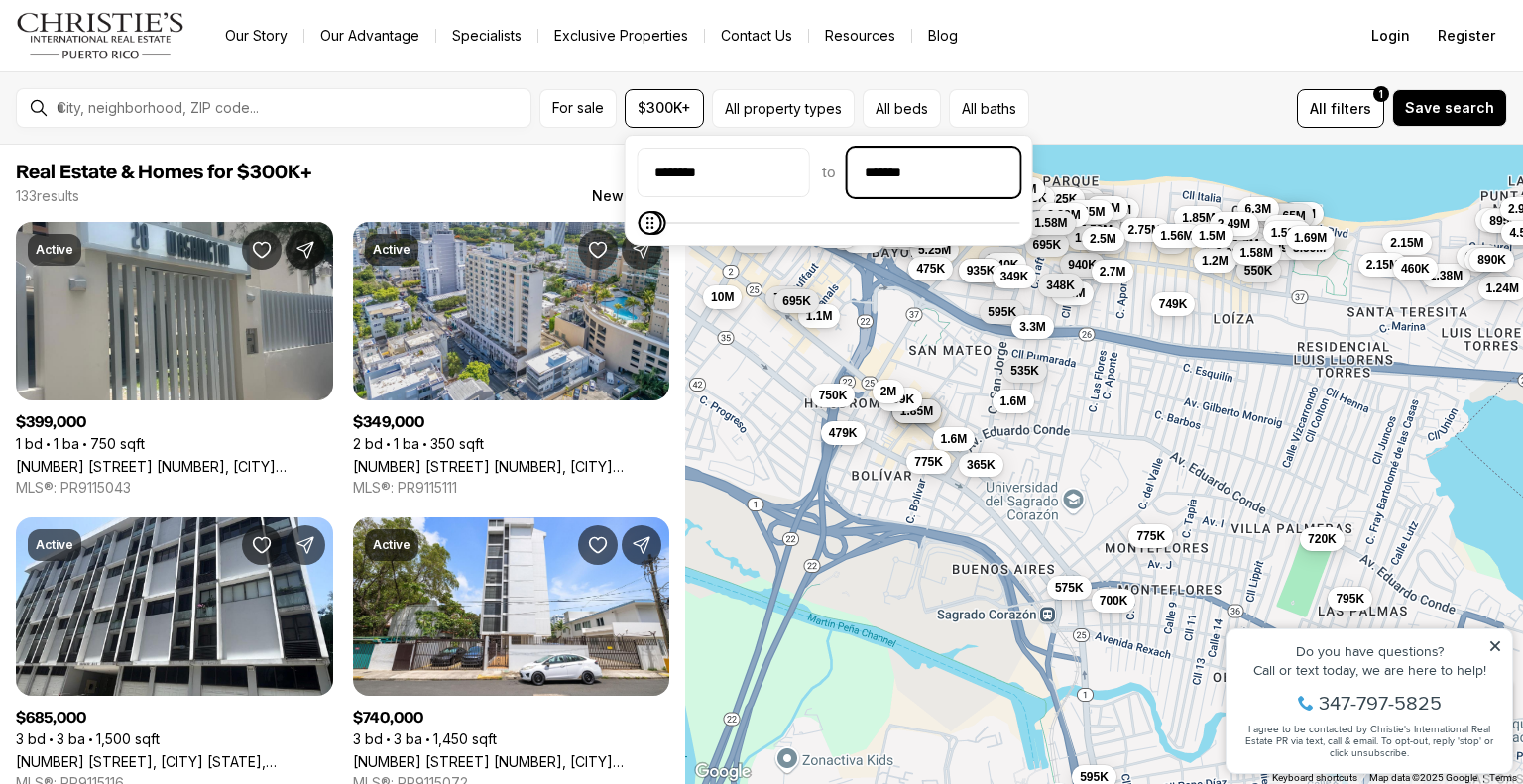 type on "********" 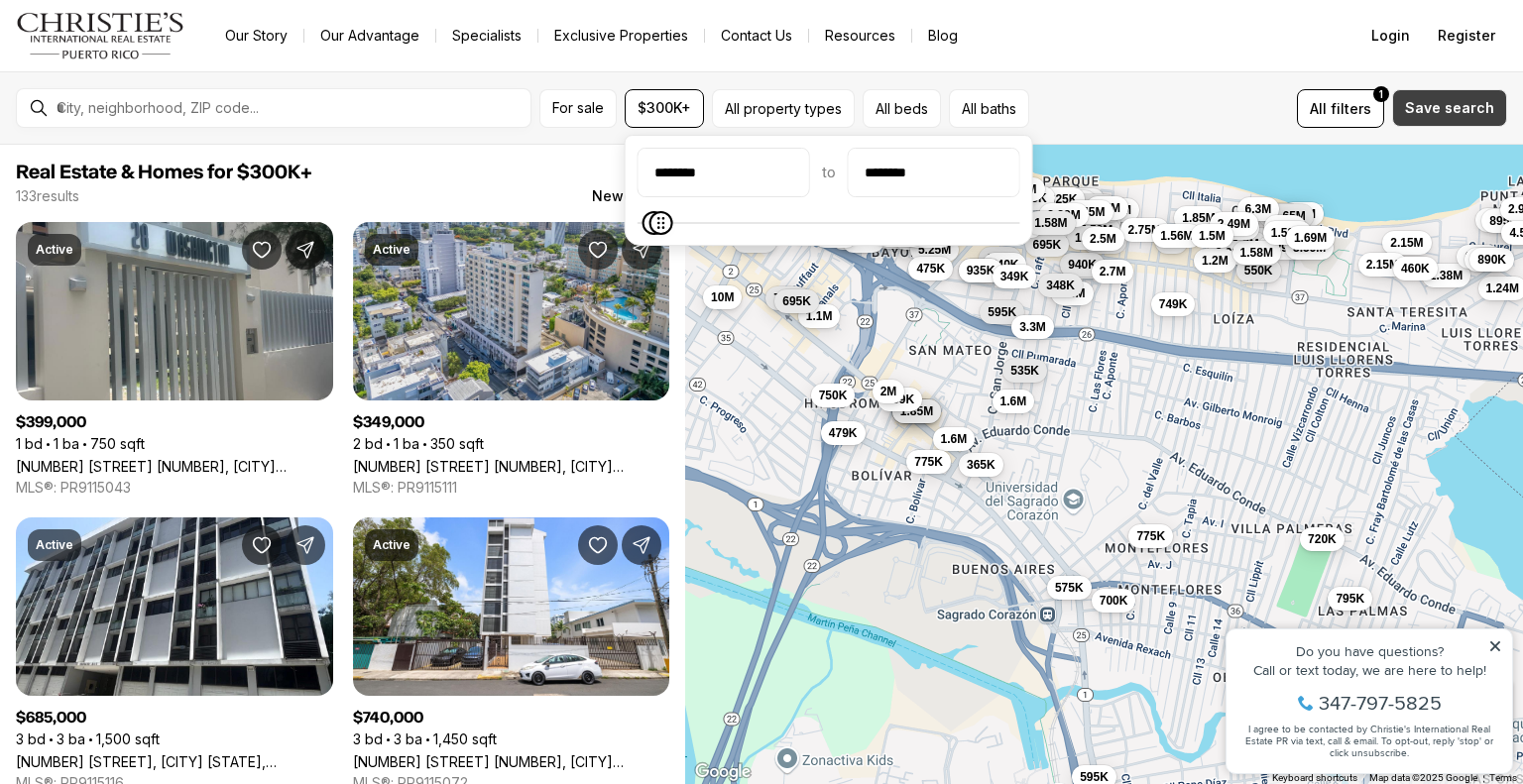 click on "Save search" at bounding box center (1450, 108) 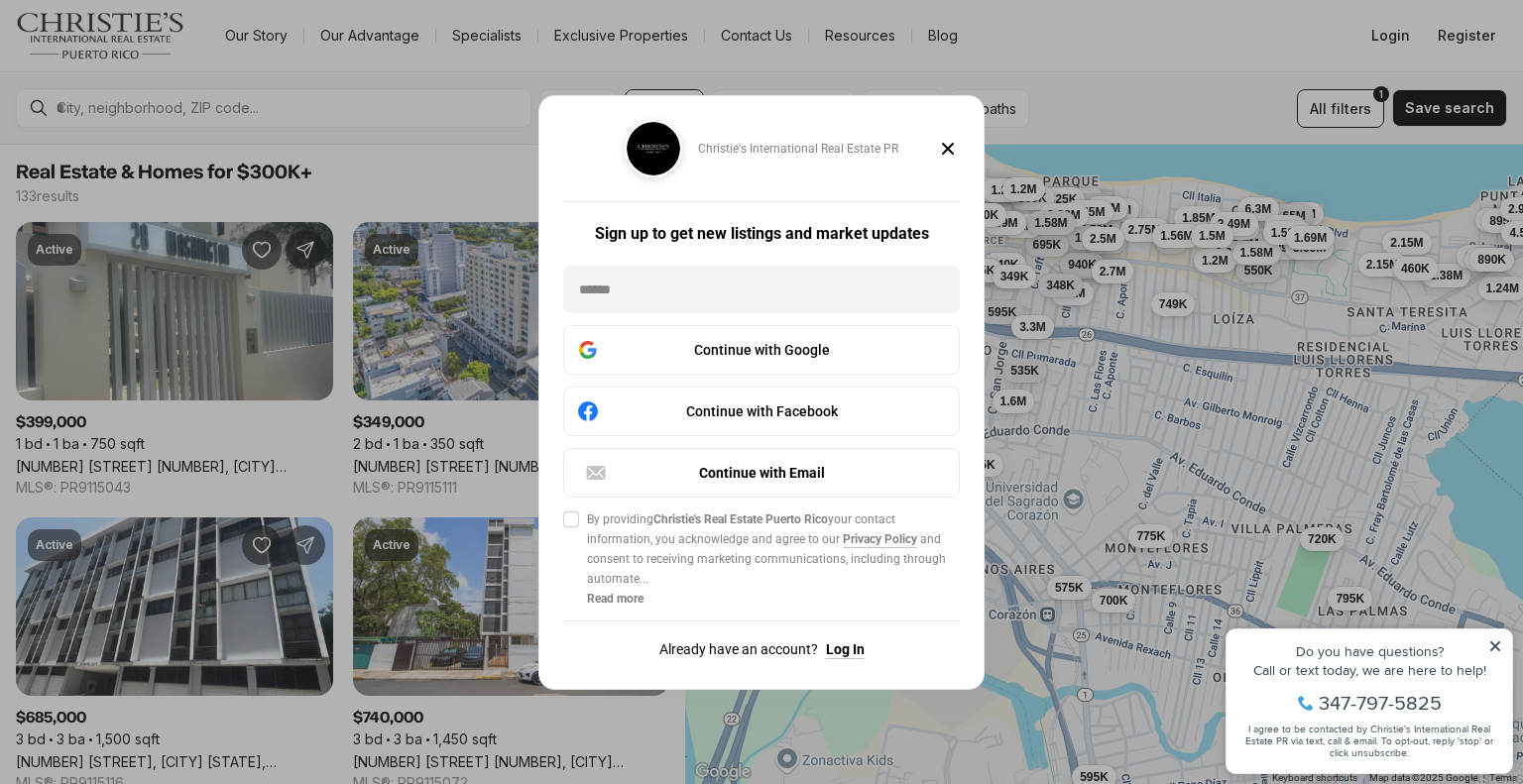 click 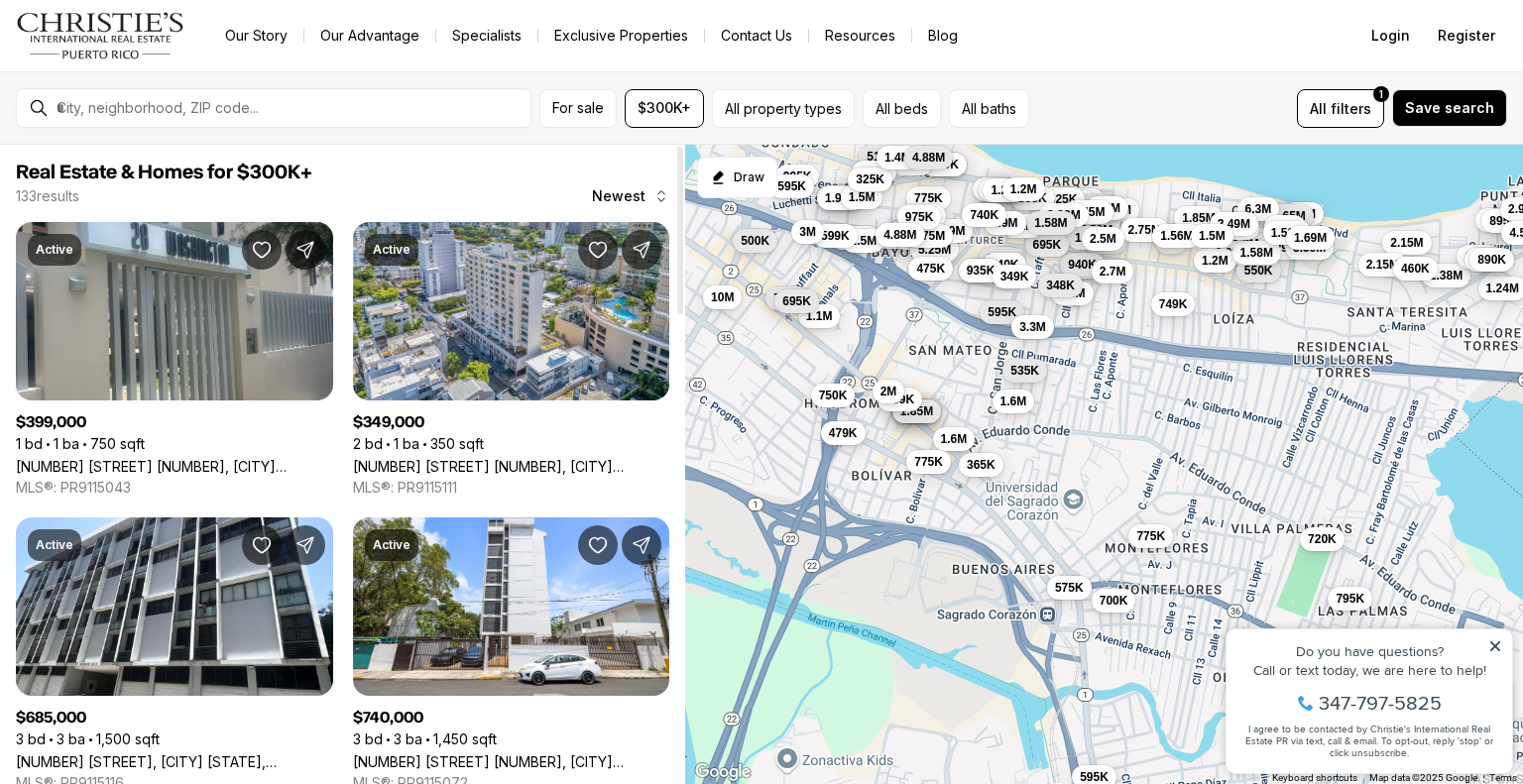 click on "Newest" at bounding box center [619, 196] 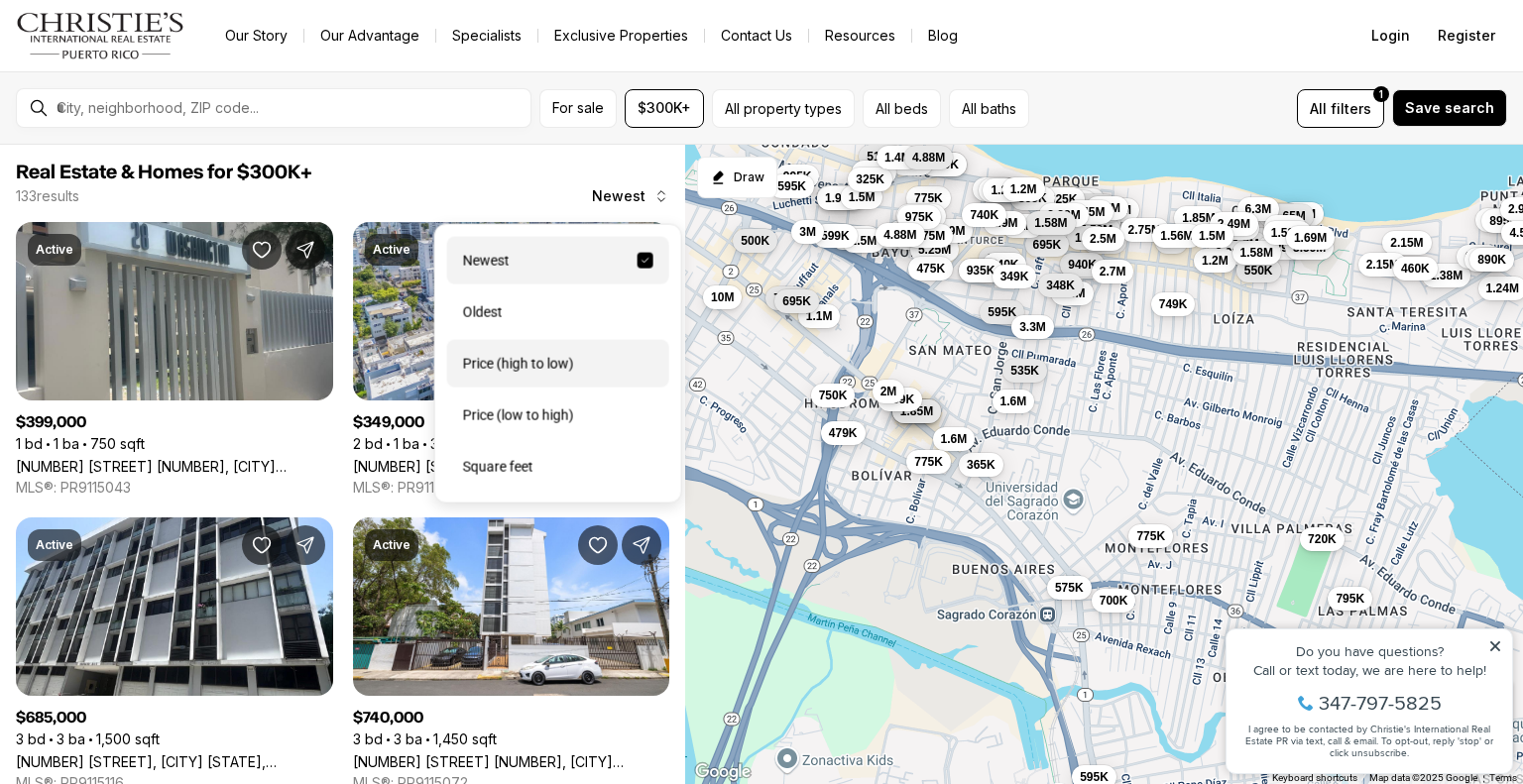 click on "Price (high to low)" at bounding box center (558, 364) 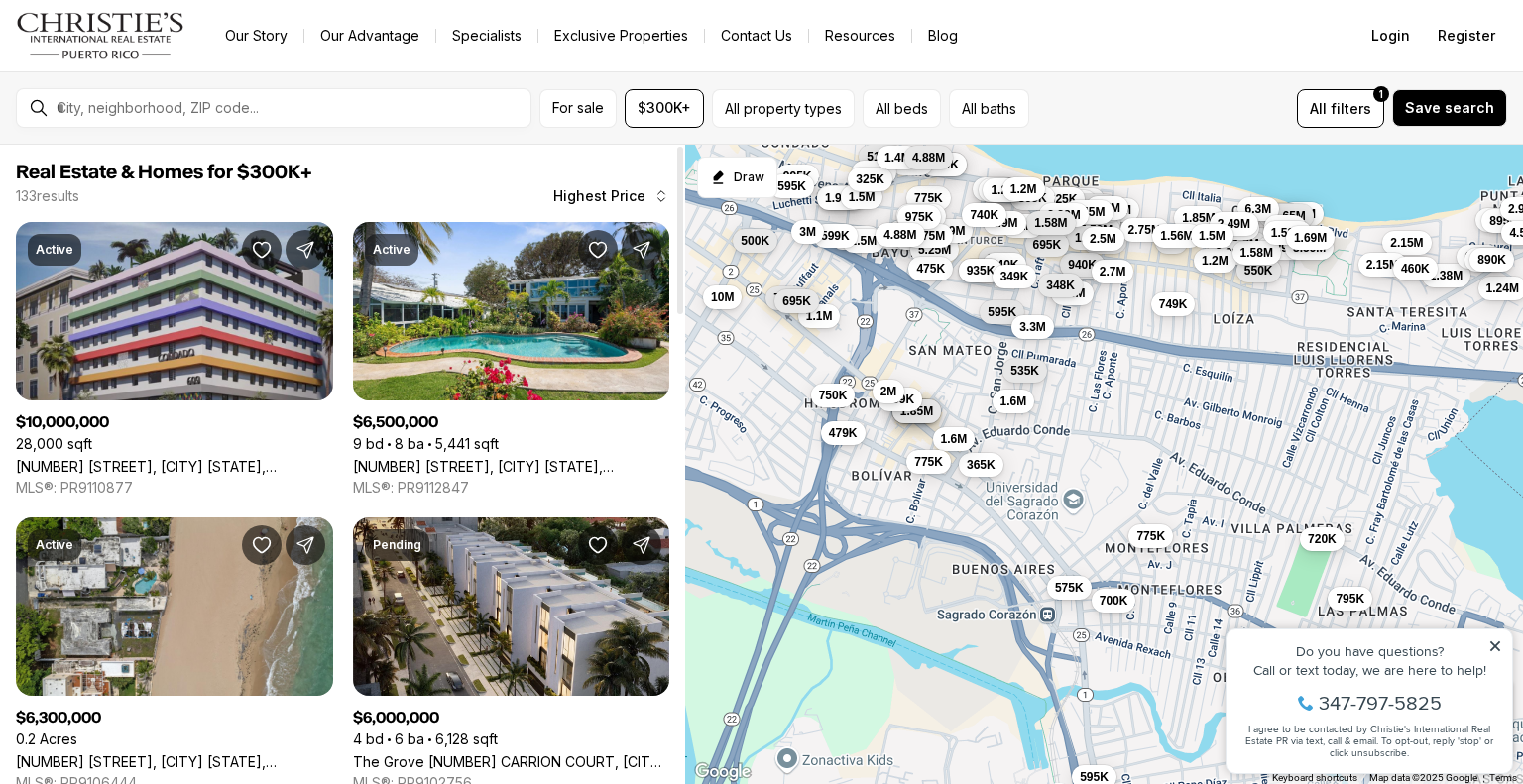 click on "609 CONDADO AVENUE, SAN JUAN PR, 00907" at bounding box center (175, 466) 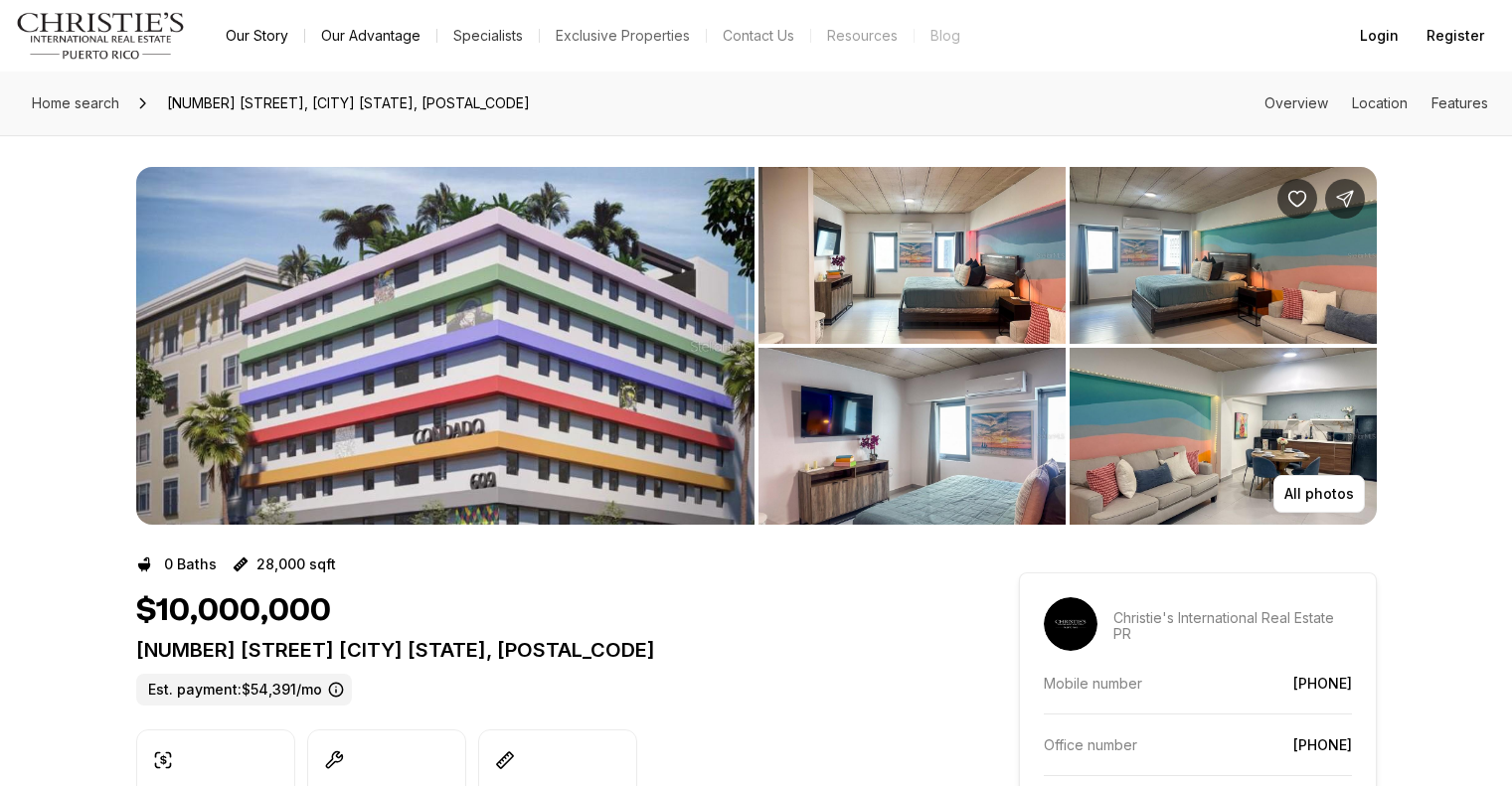 scroll, scrollTop: 0, scrollLeft: 0, axis: both 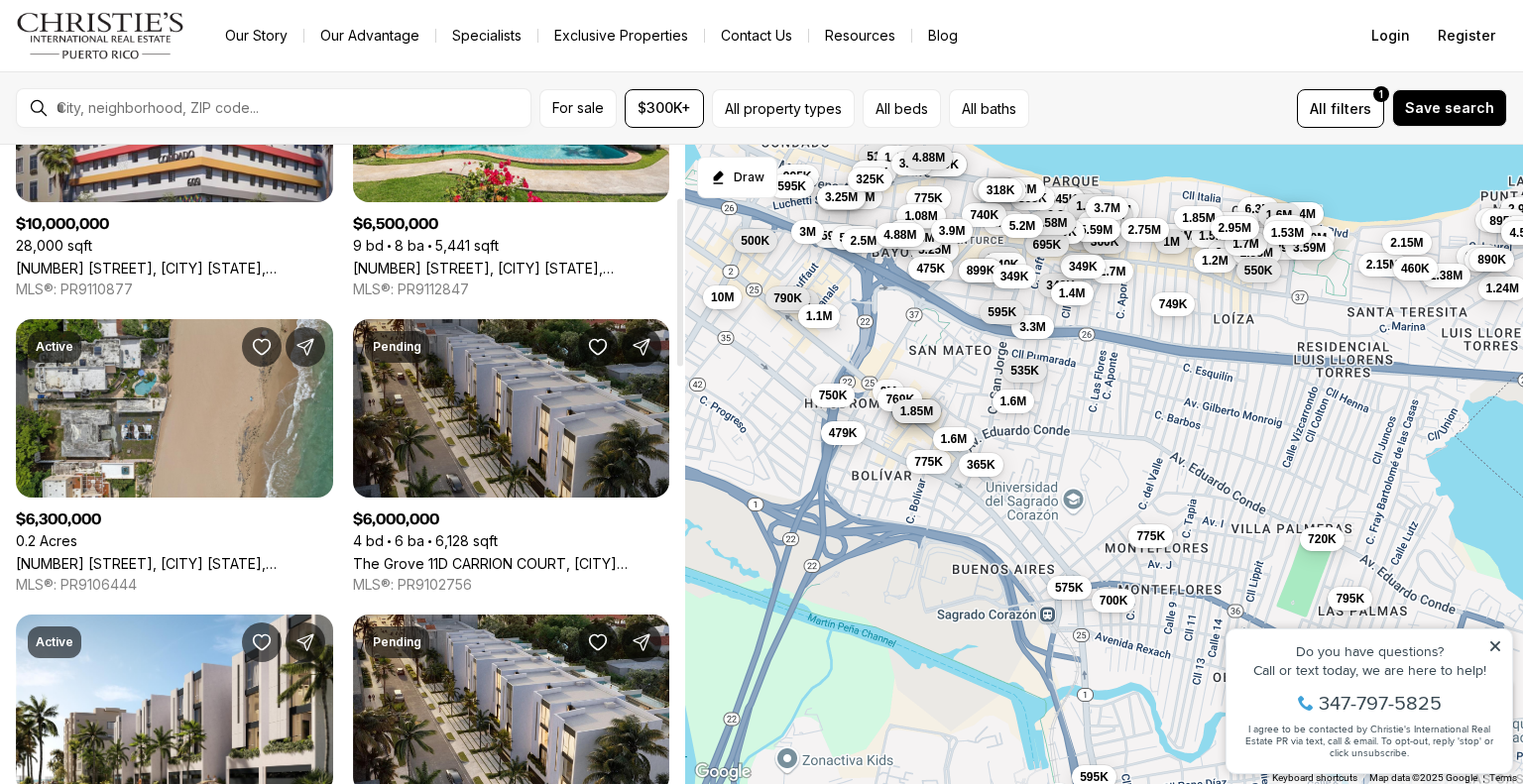 click on "The Grove [NUMBER] CARRION COURT, [CITY] [STATE], [POSTAL_CODE]" at bounding box center (512, 563) 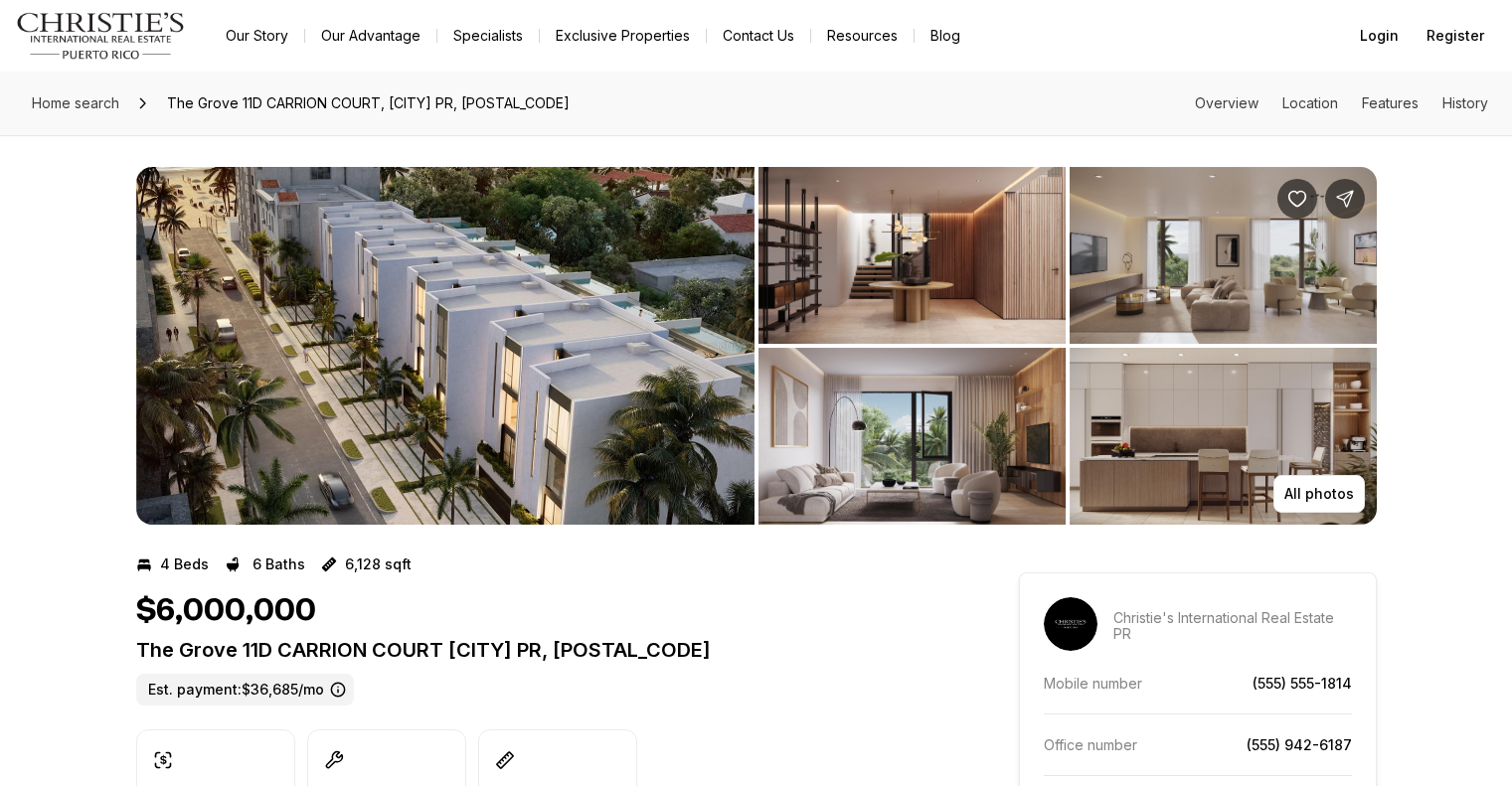 scroll, scrollTop: 0, scrollLeft: 0, axis: both 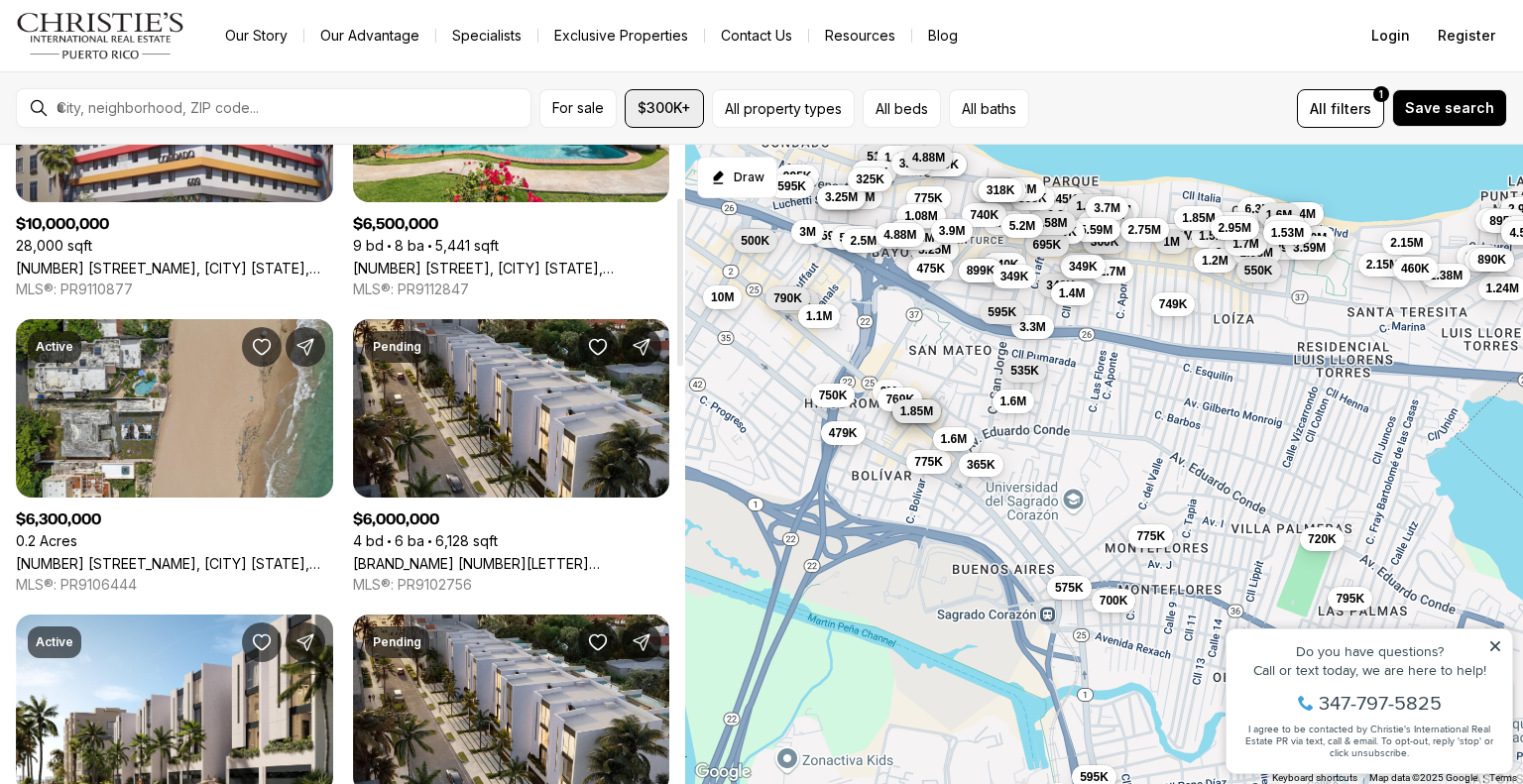 click on "$300K+" at bounding box center [664, 108] 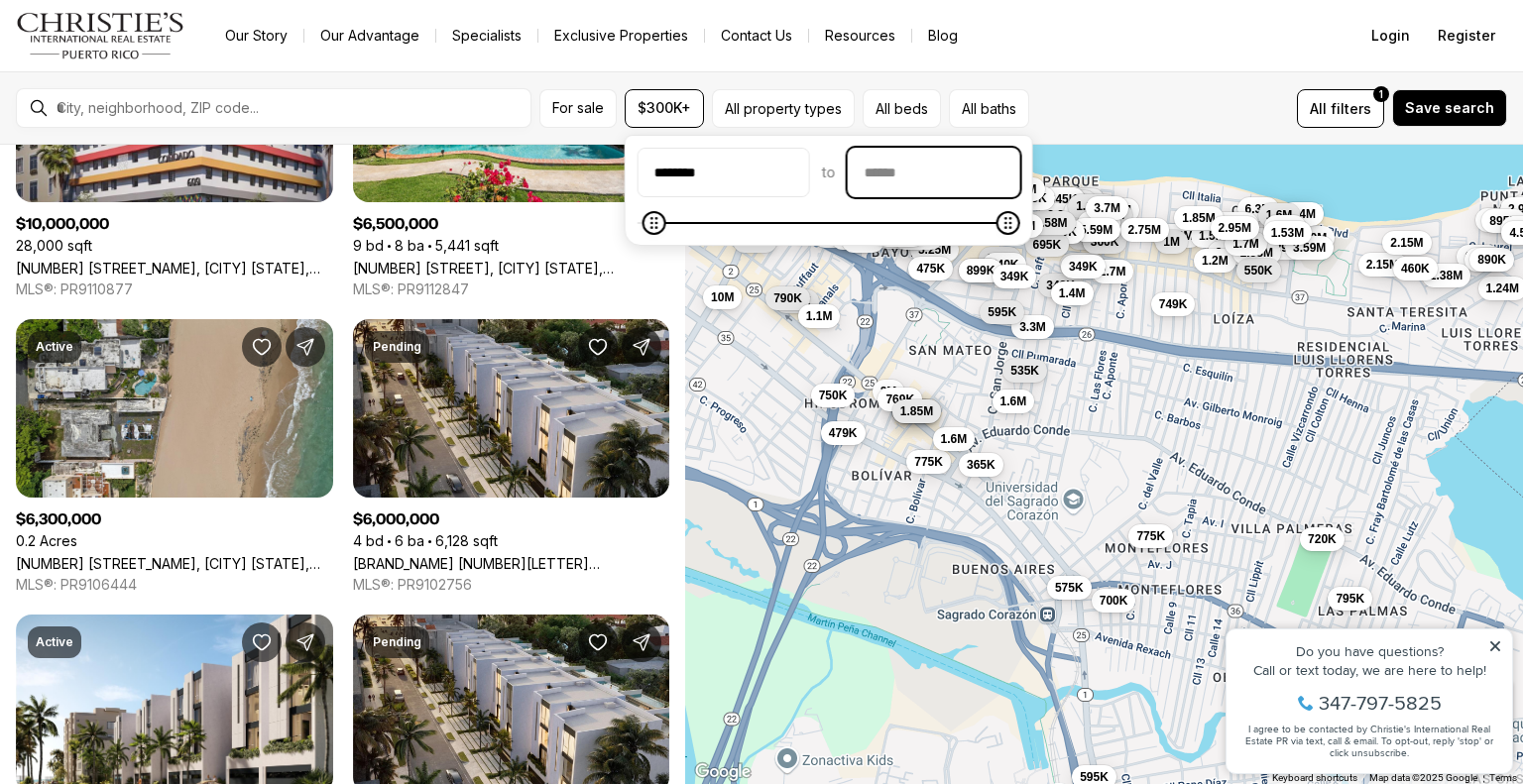 click at bounding box center [934, 172] 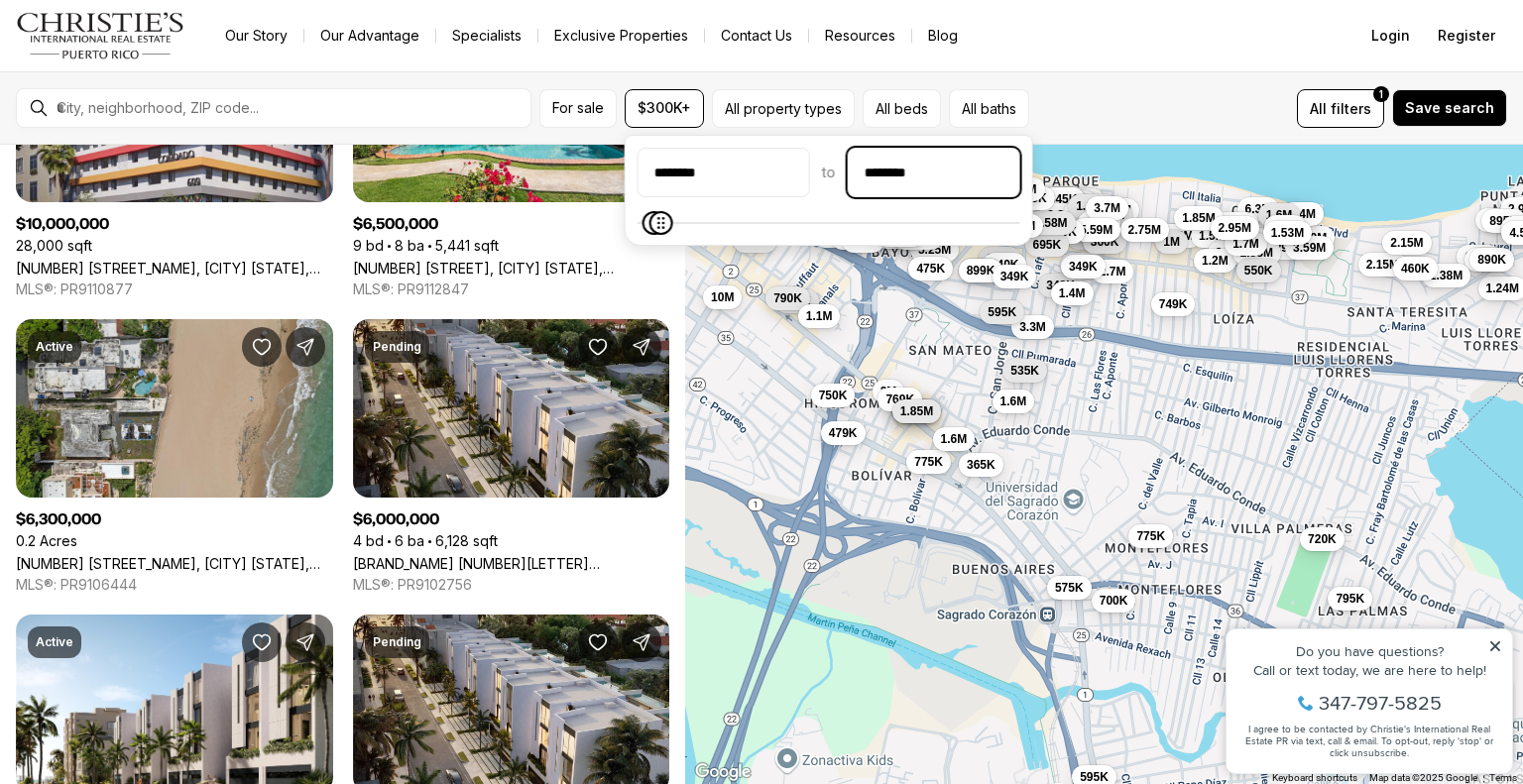 type on "********" 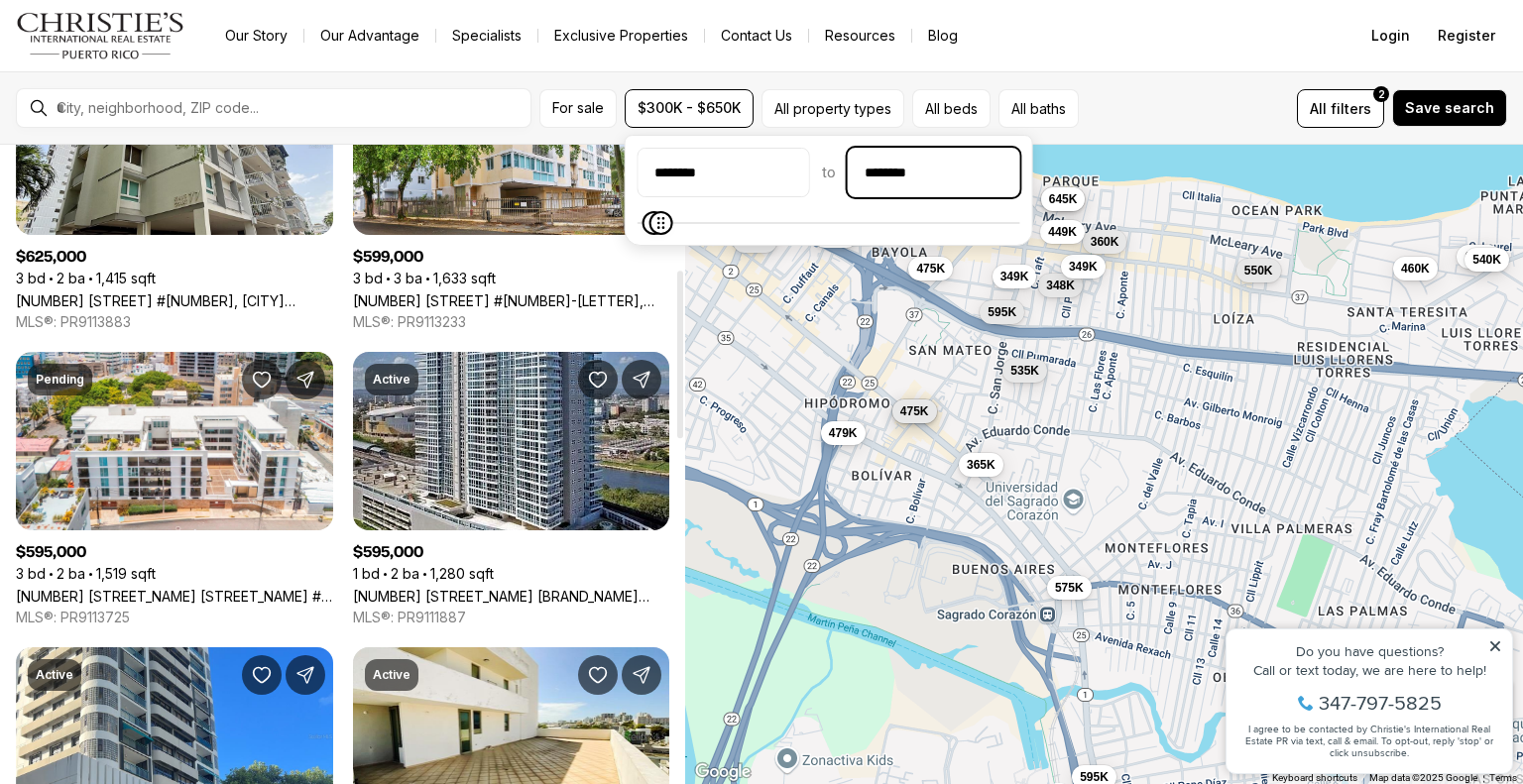 scroll, scrollTop: 496, scrollLeft: 0, axis: vertical 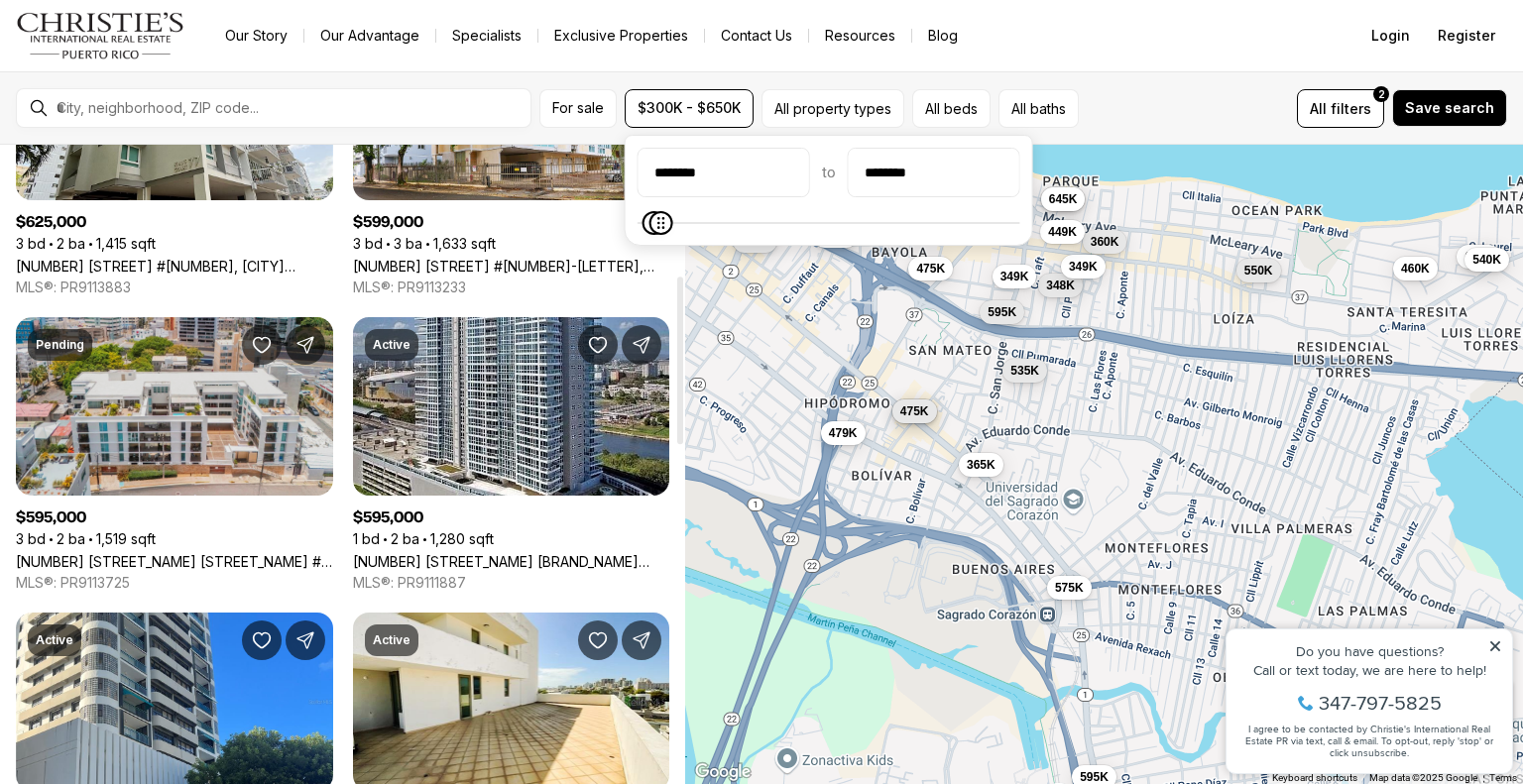click on "[NUMBER] [STREET] ST #408, [CITY] [STATE], [POSTAL_CODE]" at bounding box center (175, 561) 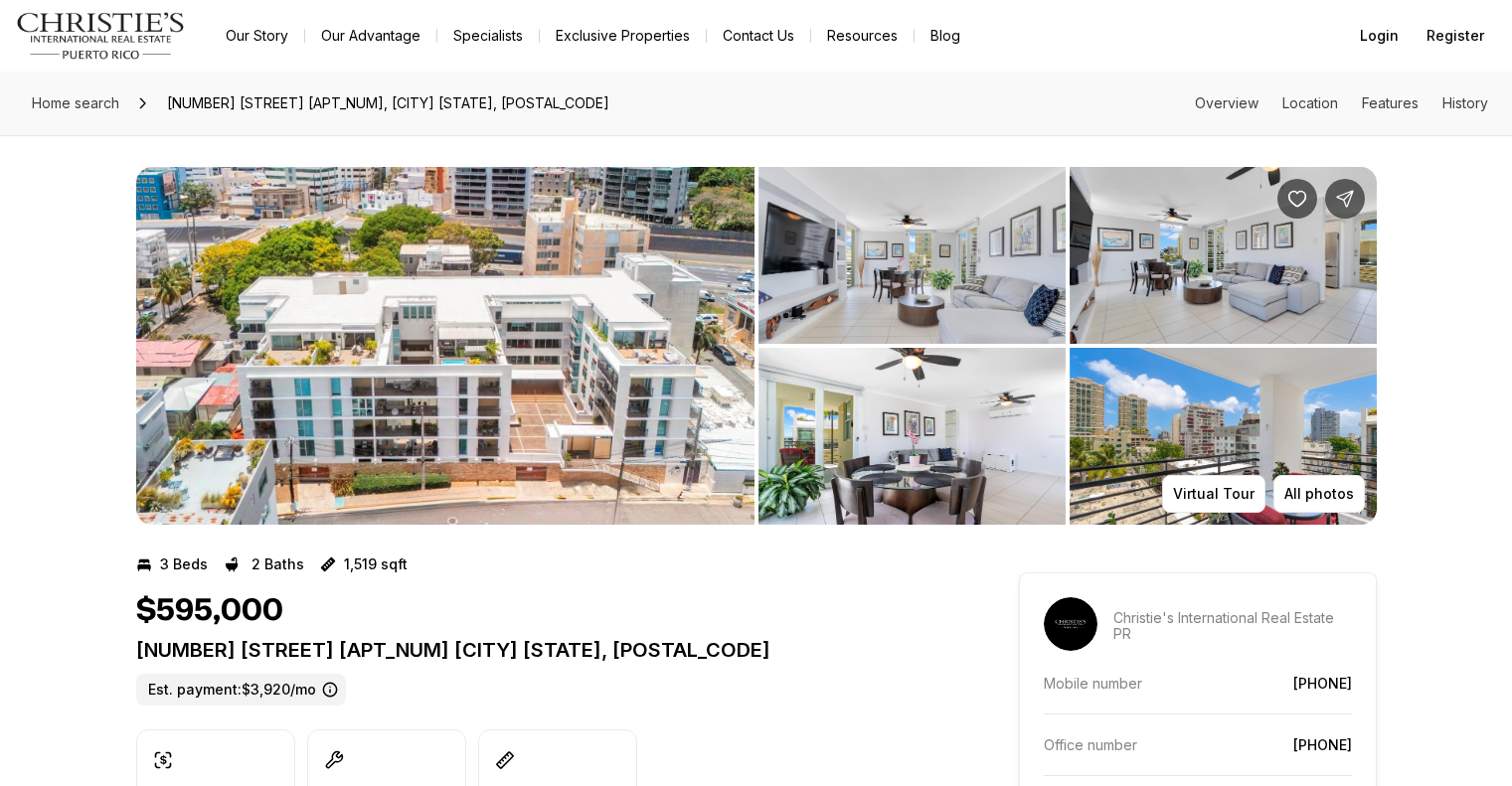 scroll, scrollTop: 0, scrollLeft: 0, axis: both 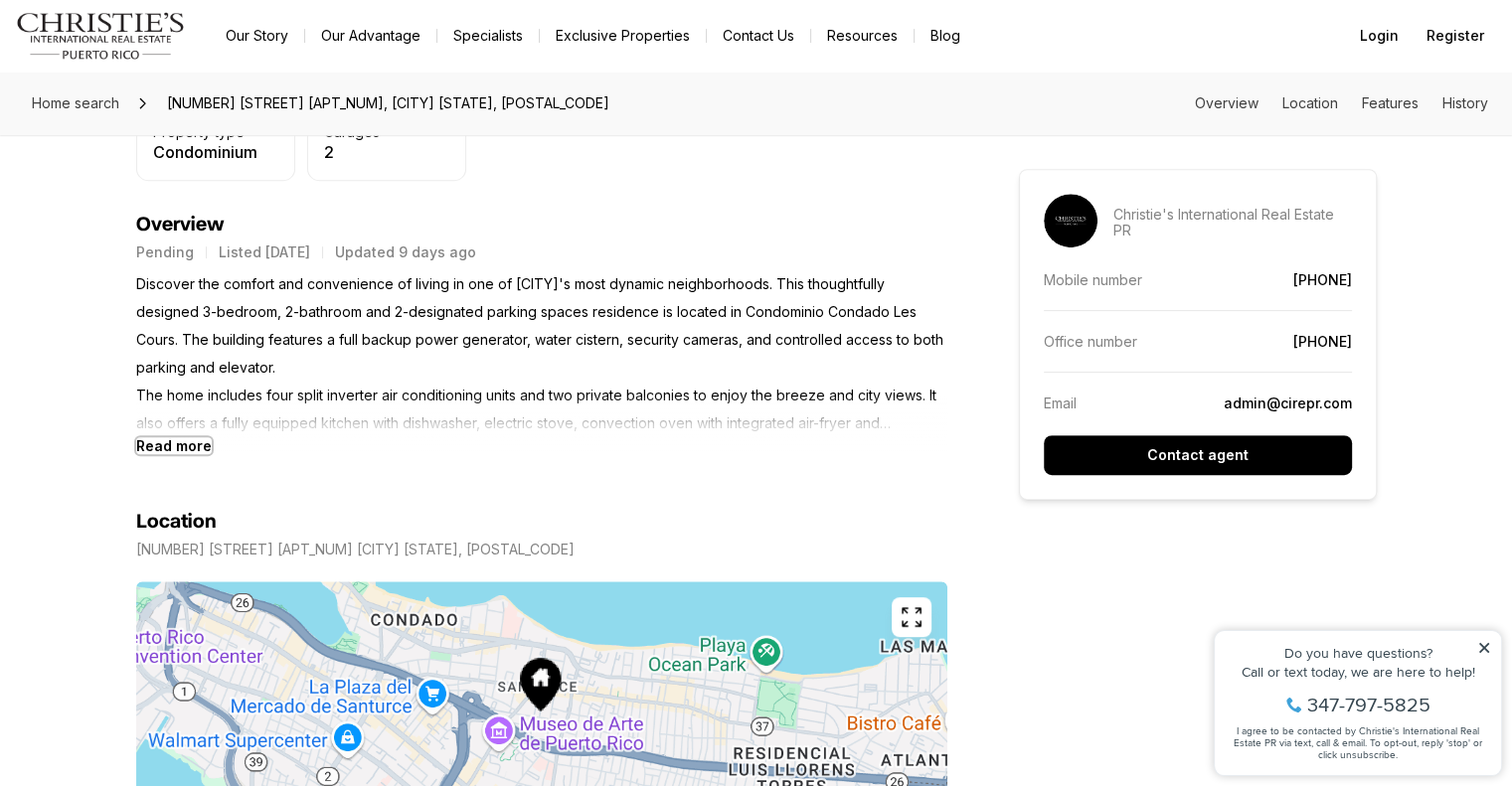 click on "Read more" at bounding box center (174, 445) 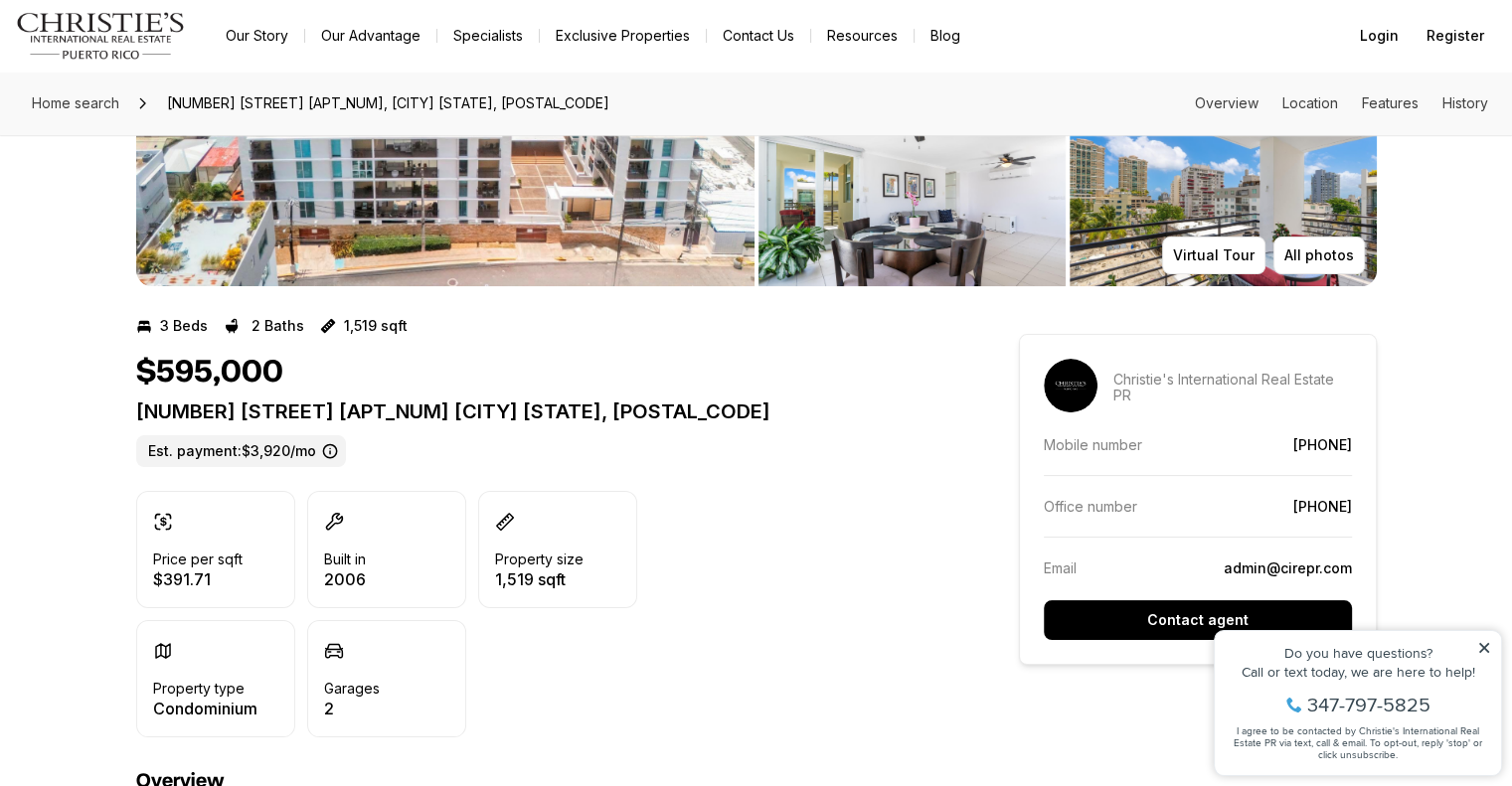 scroll, scrollTop: 0, scrollLeft: 0, axis: both 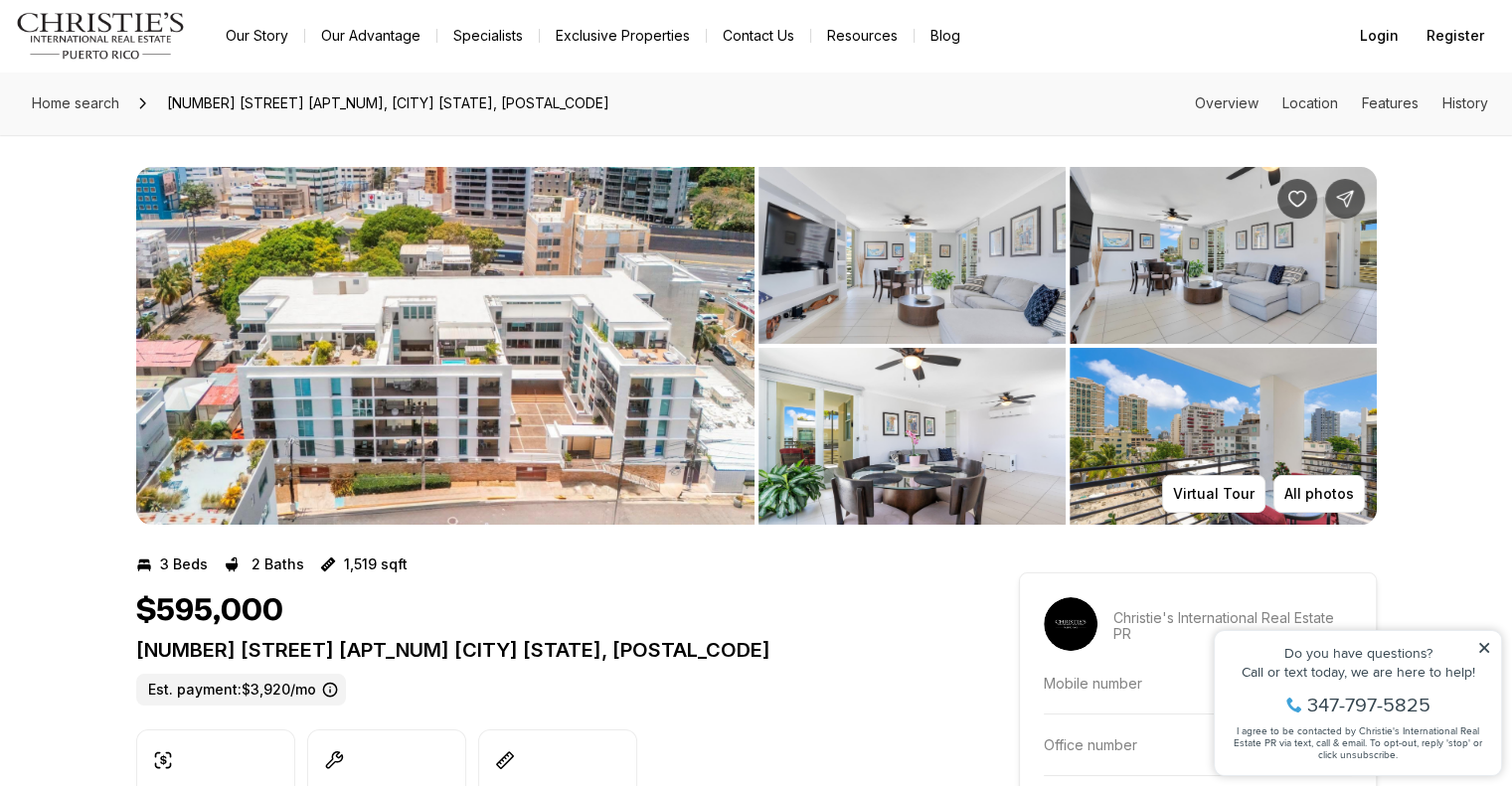 click at bounding box center [912, 255] 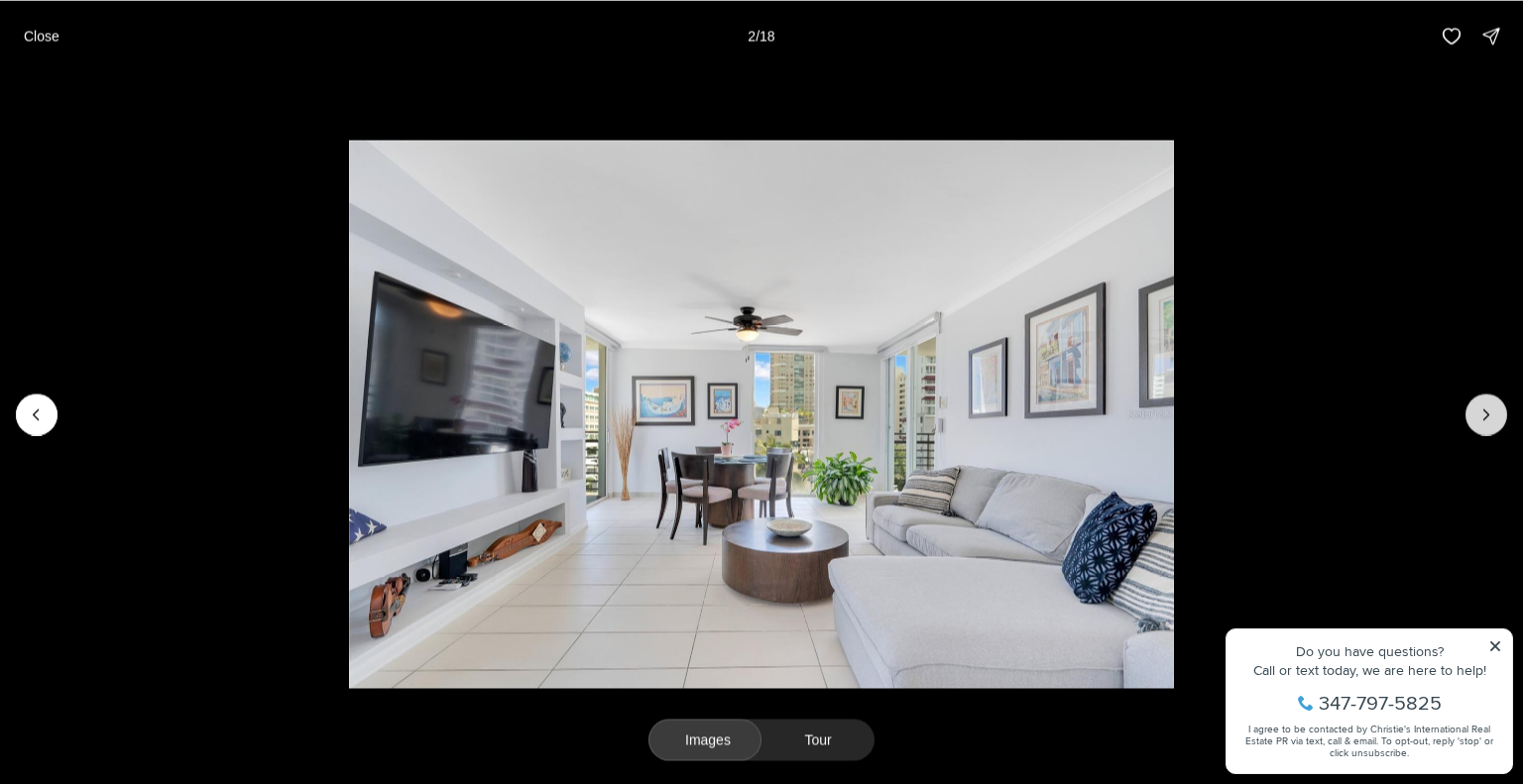 click 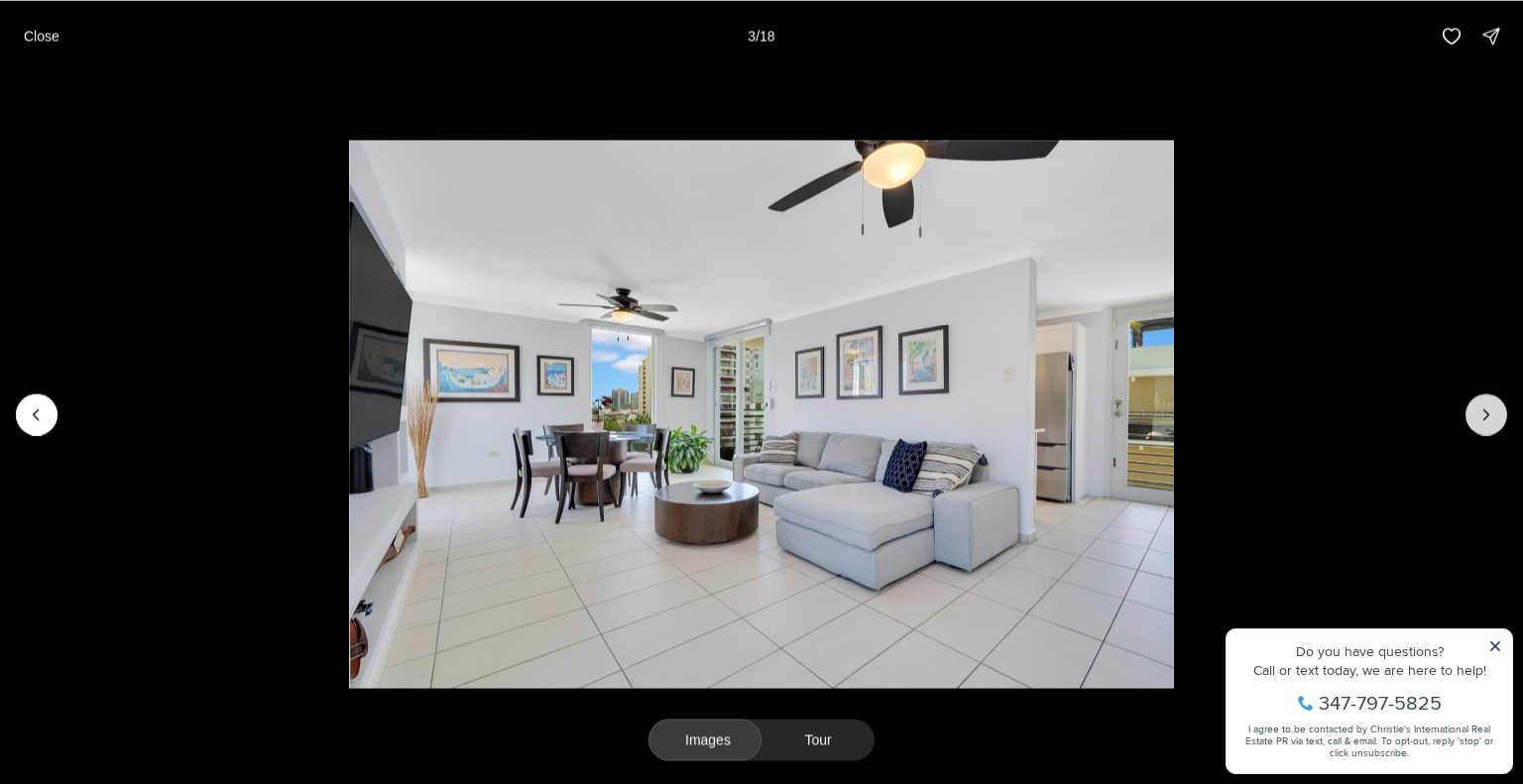 click 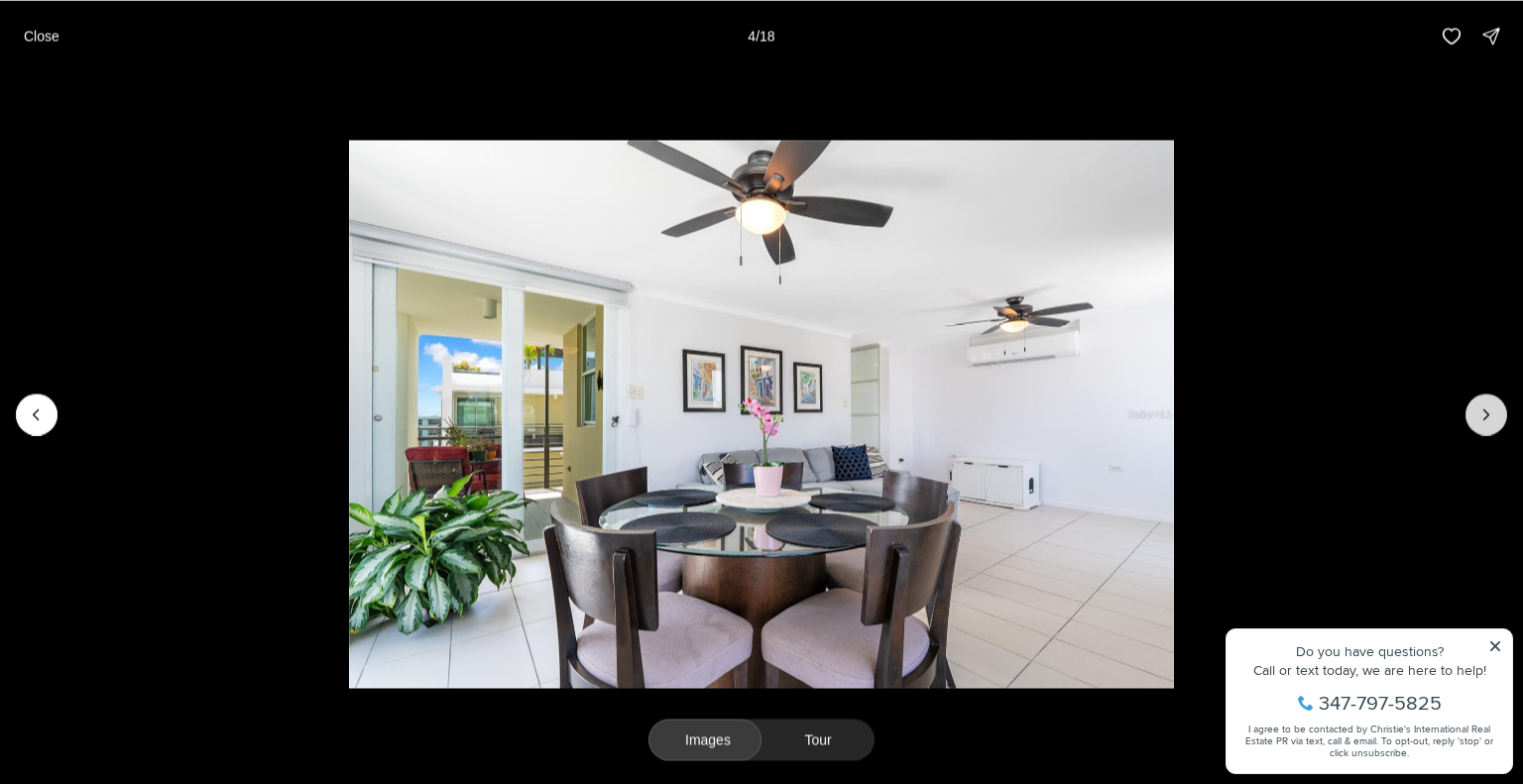click 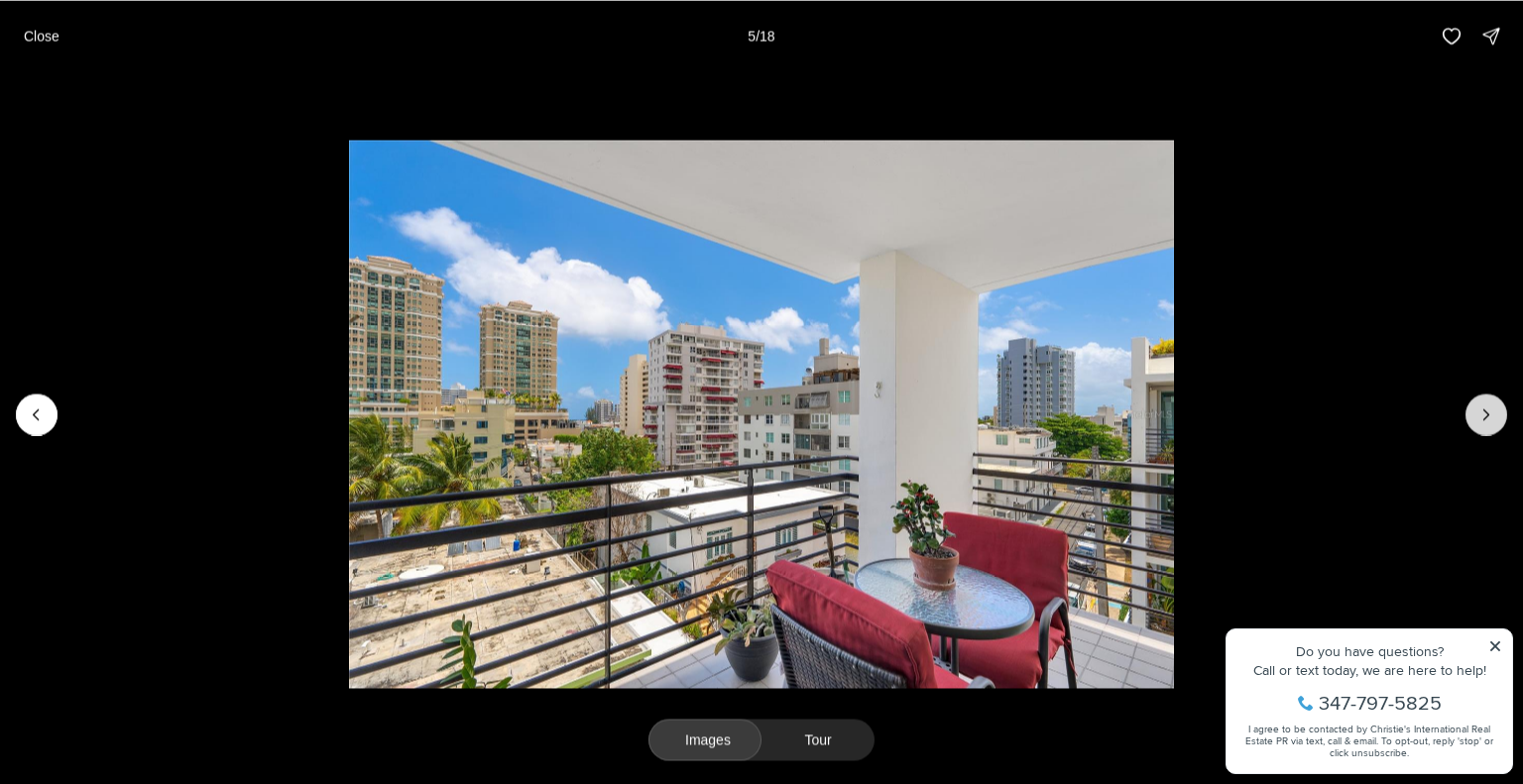 click 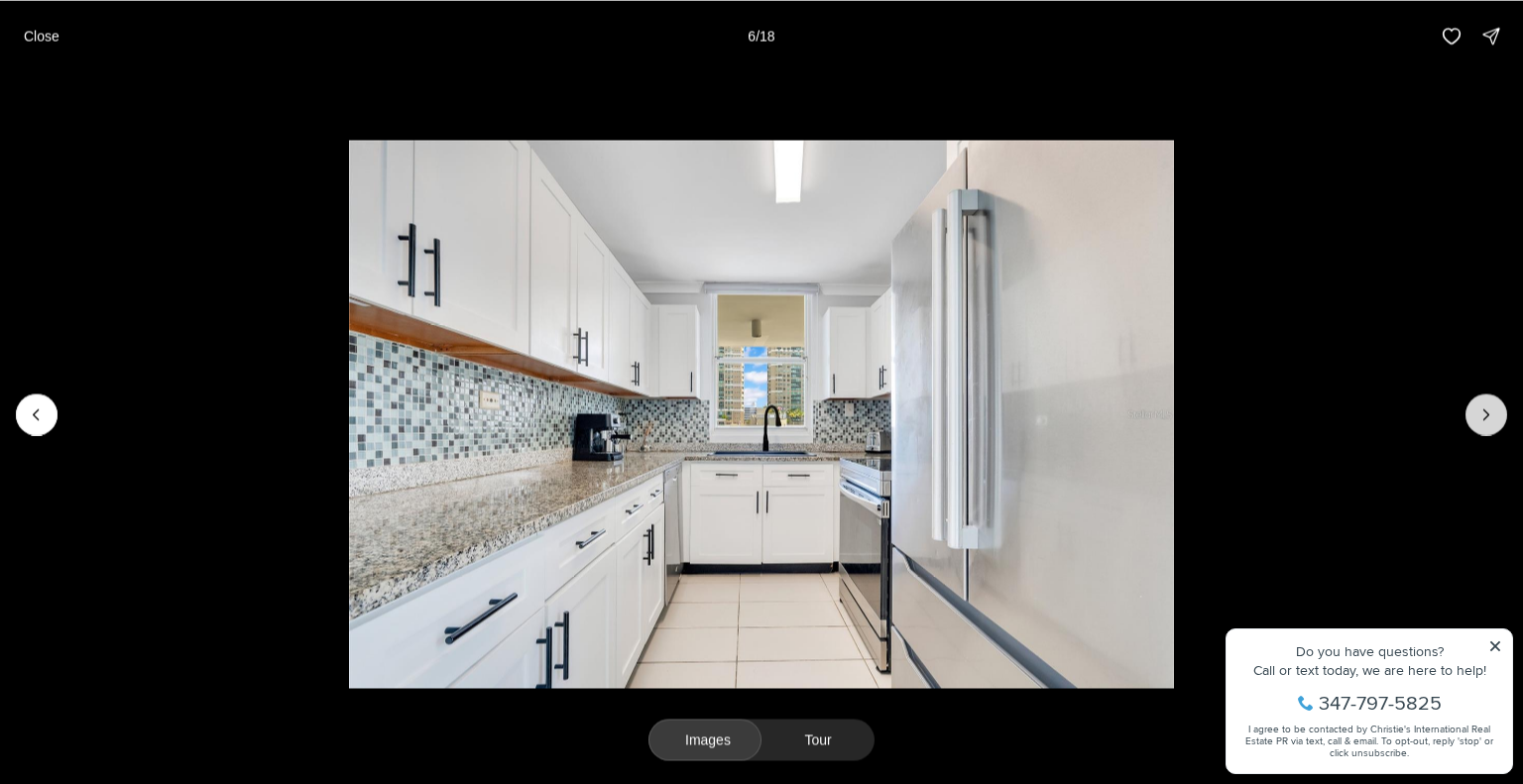 click 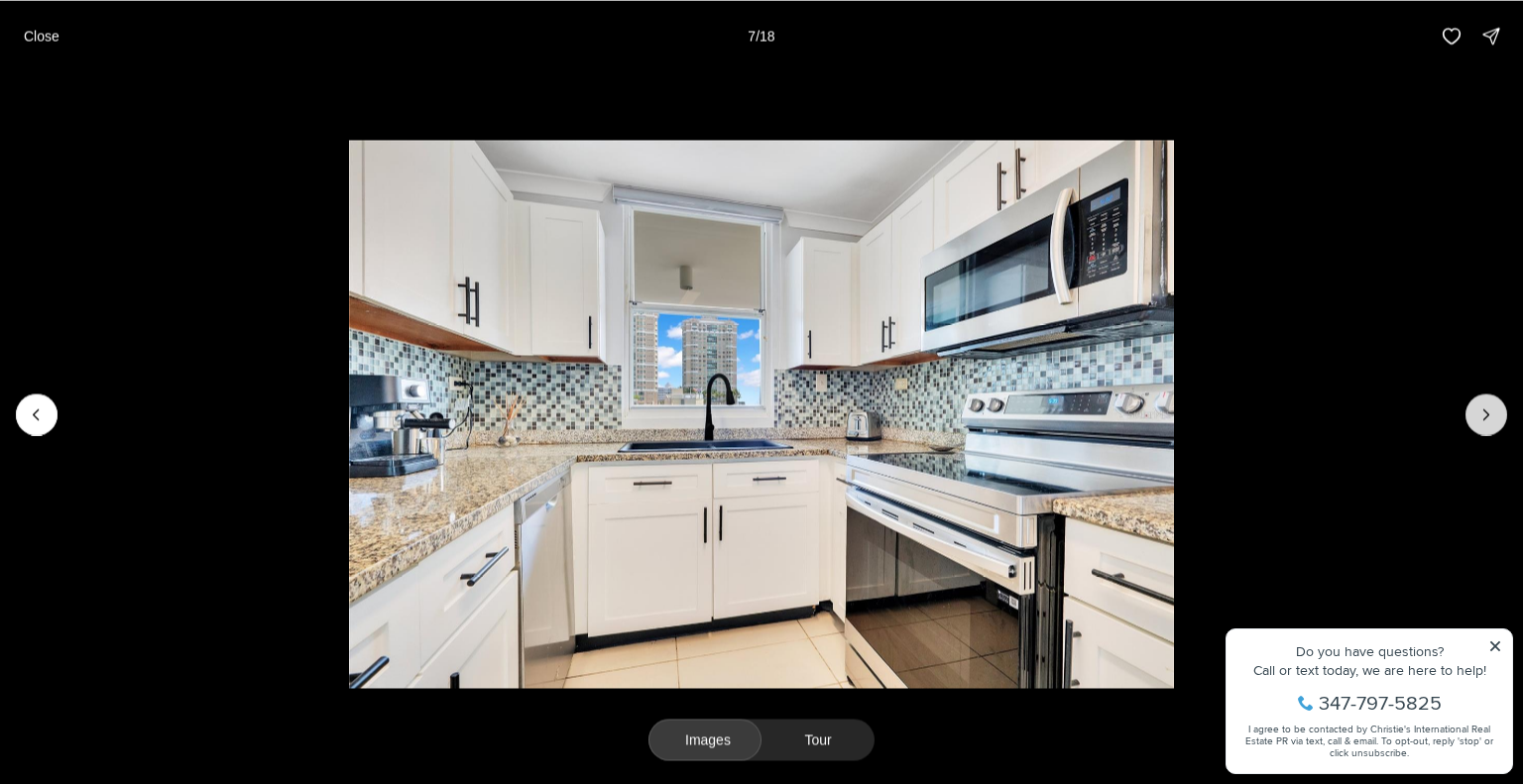 click 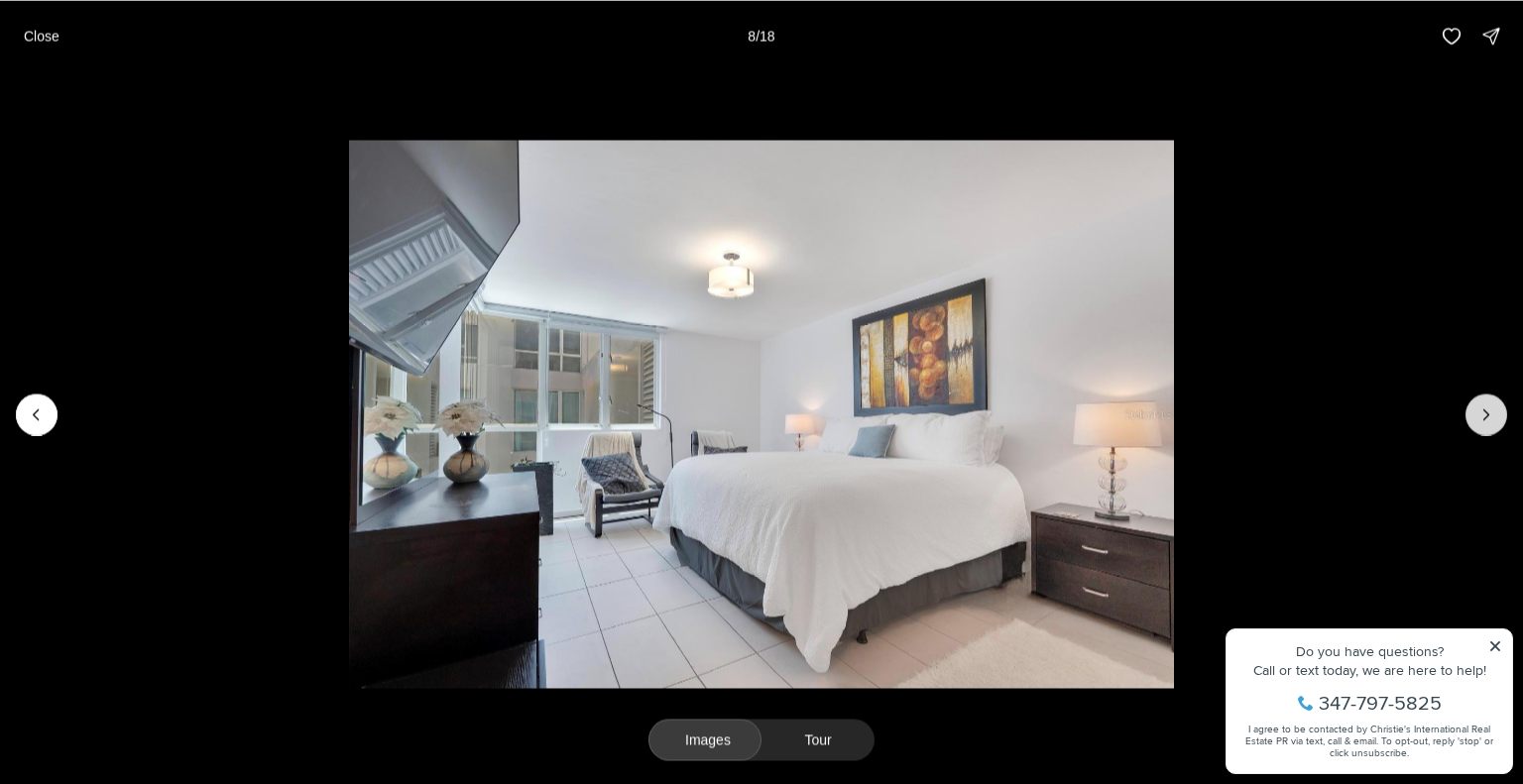 click 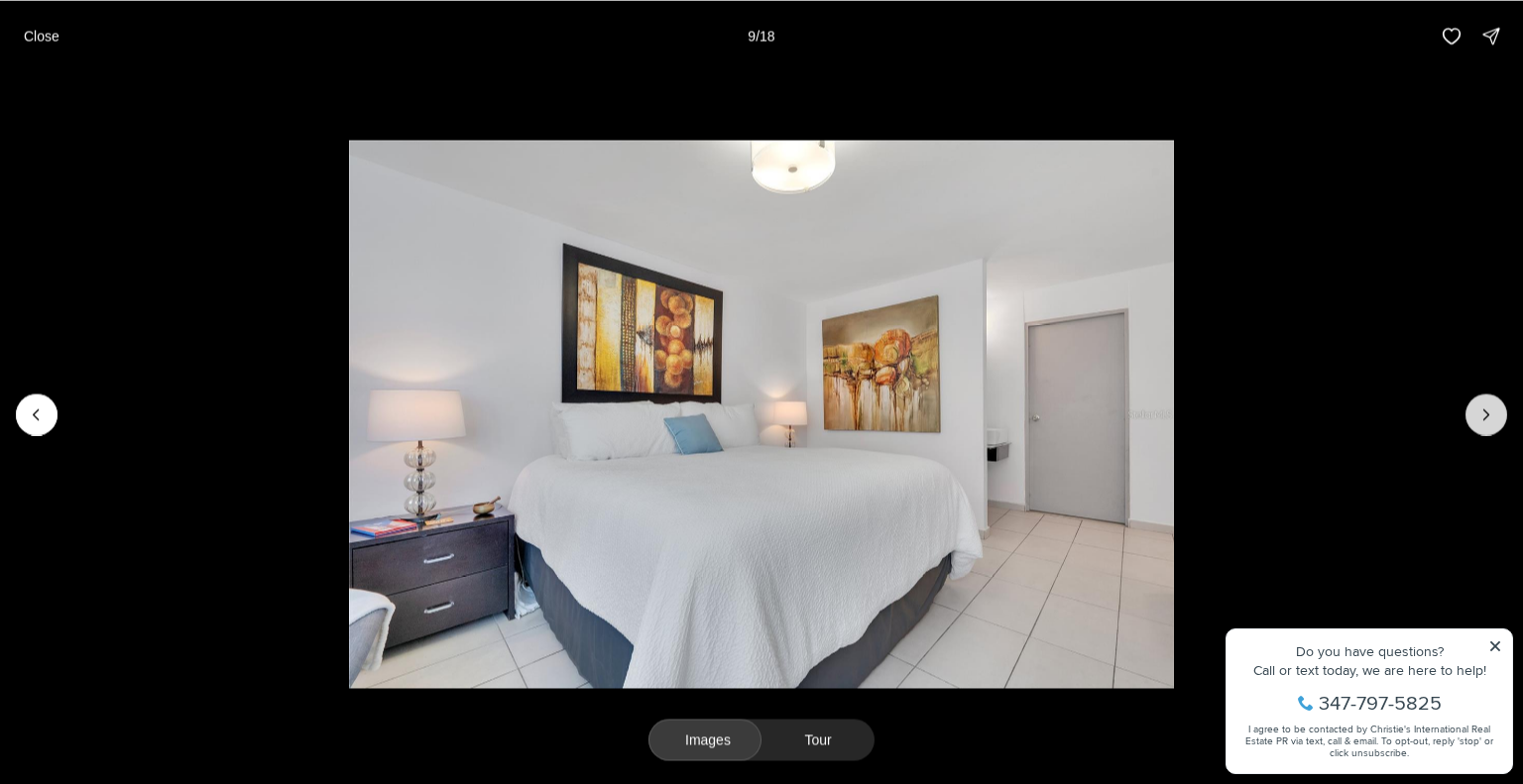click 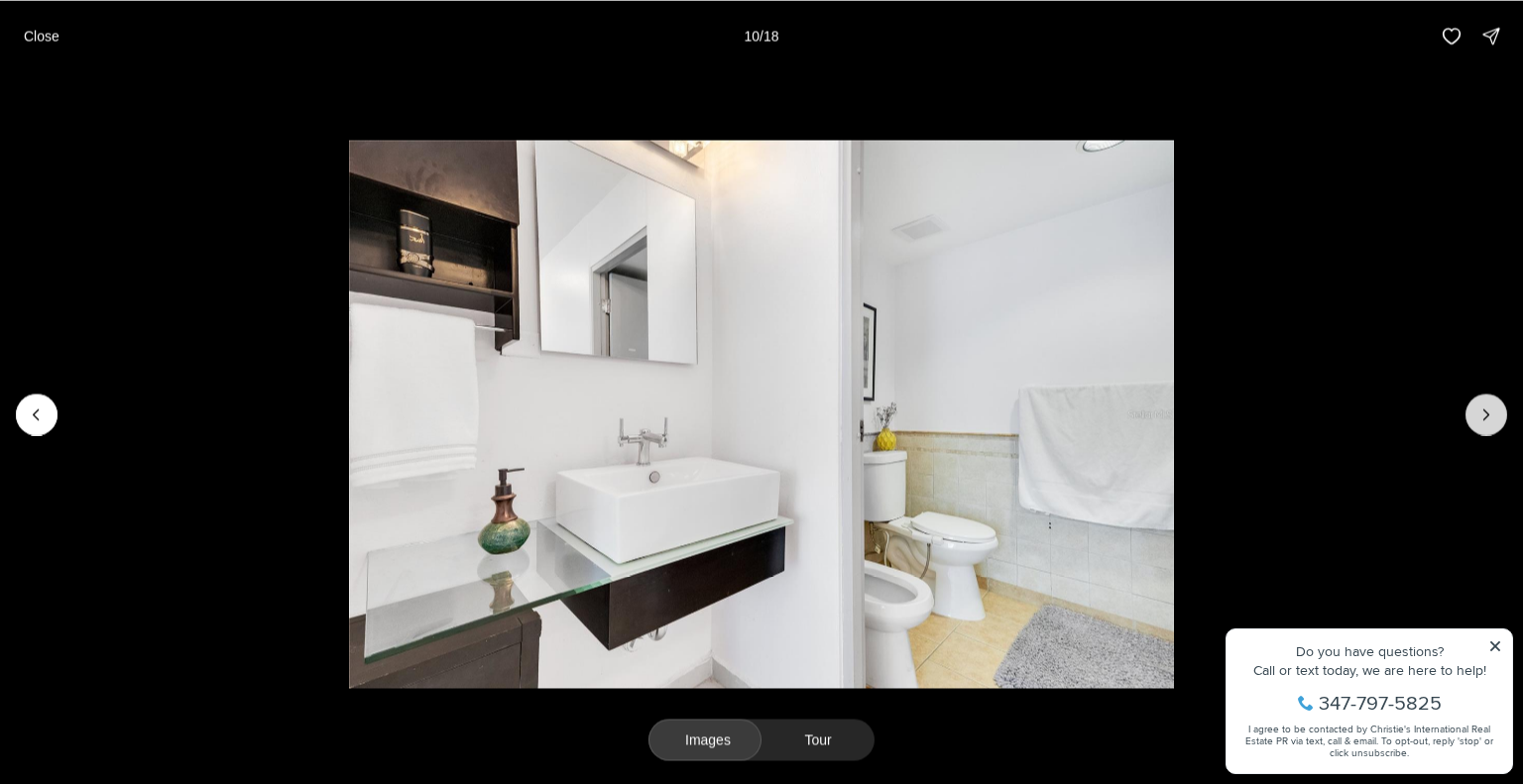 click at bounding box center [1486, 414] 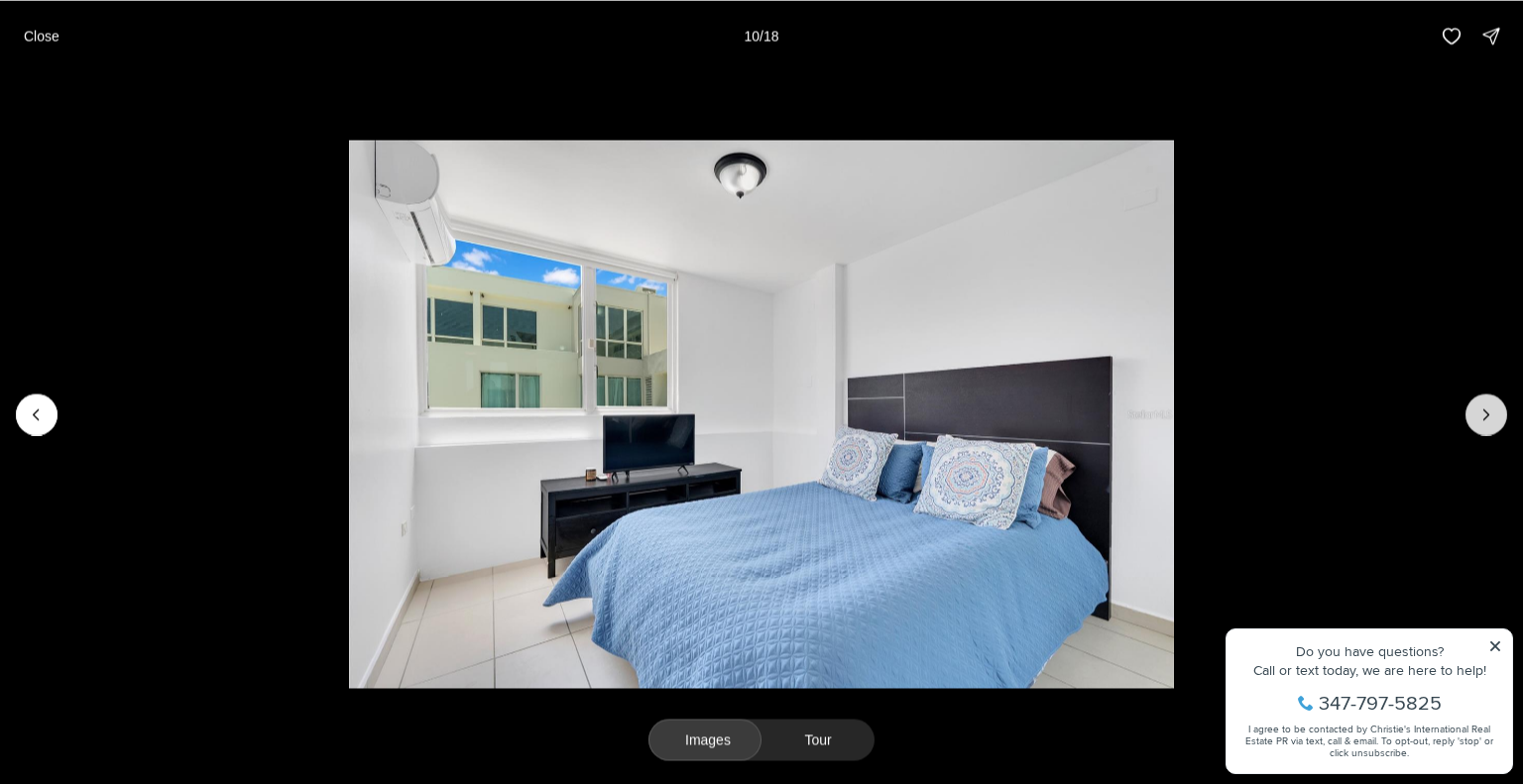 click at bounding box center [1486, 414] 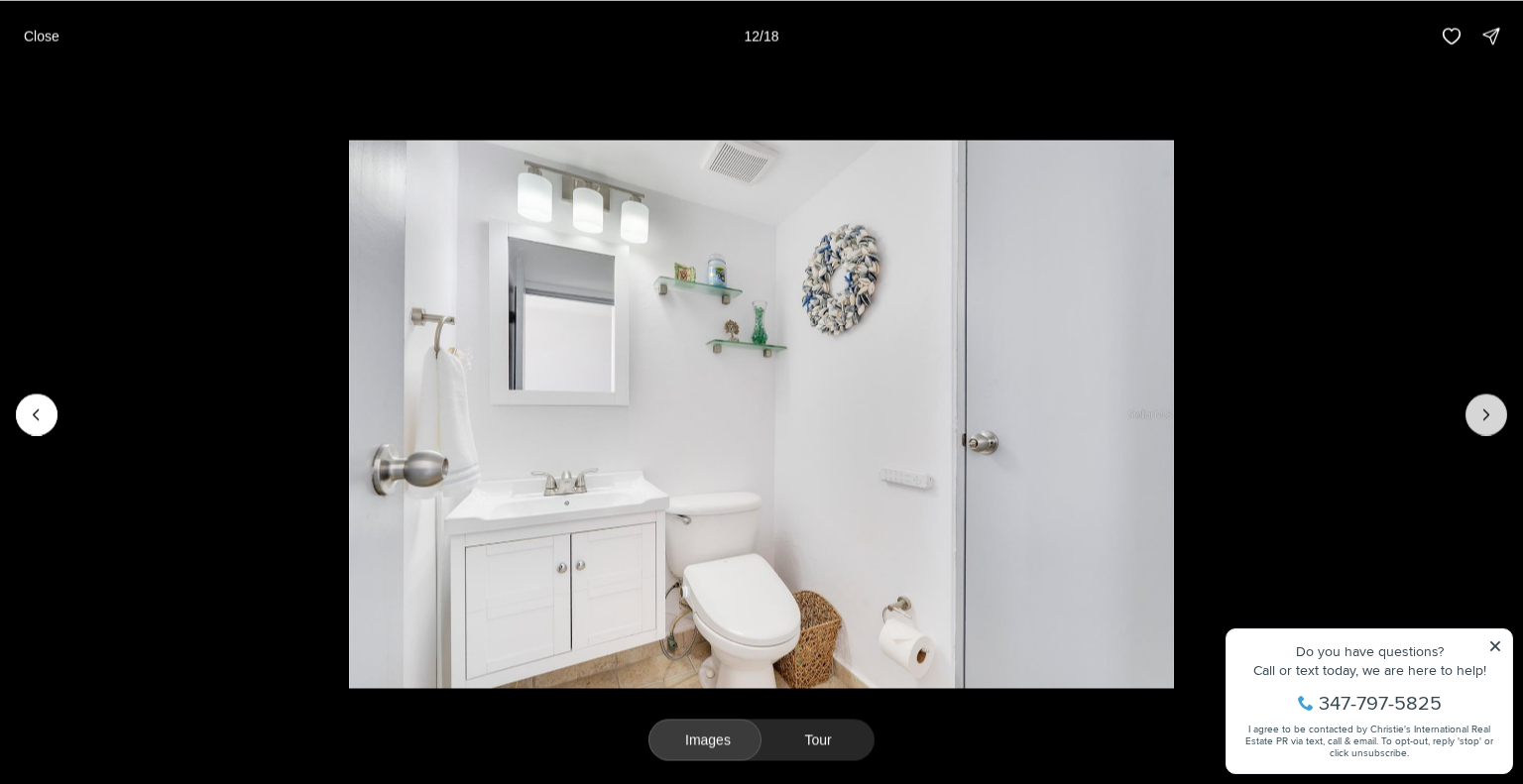 click at bounding box center [1486, 414] 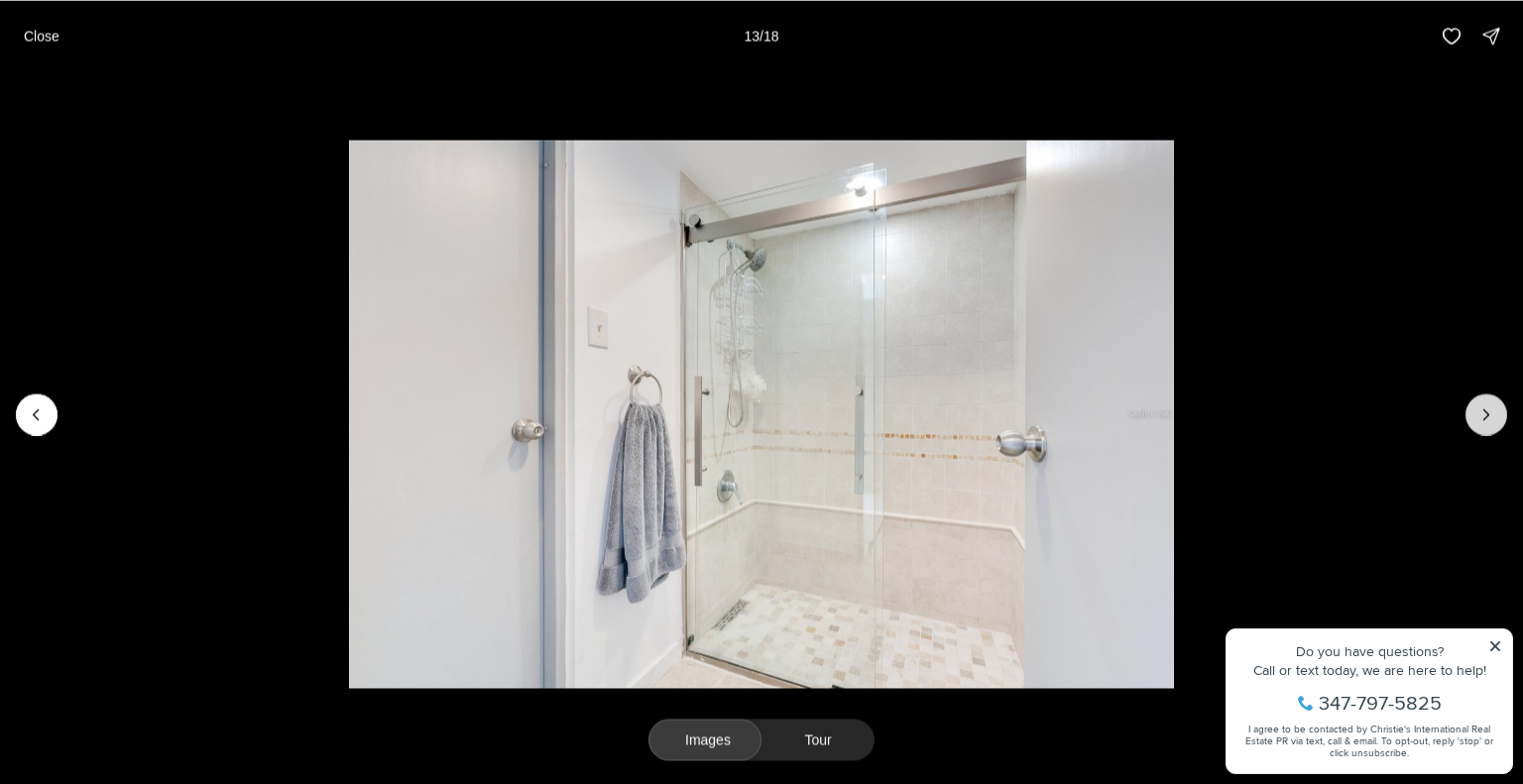 click at bounding box center (1486, 414) 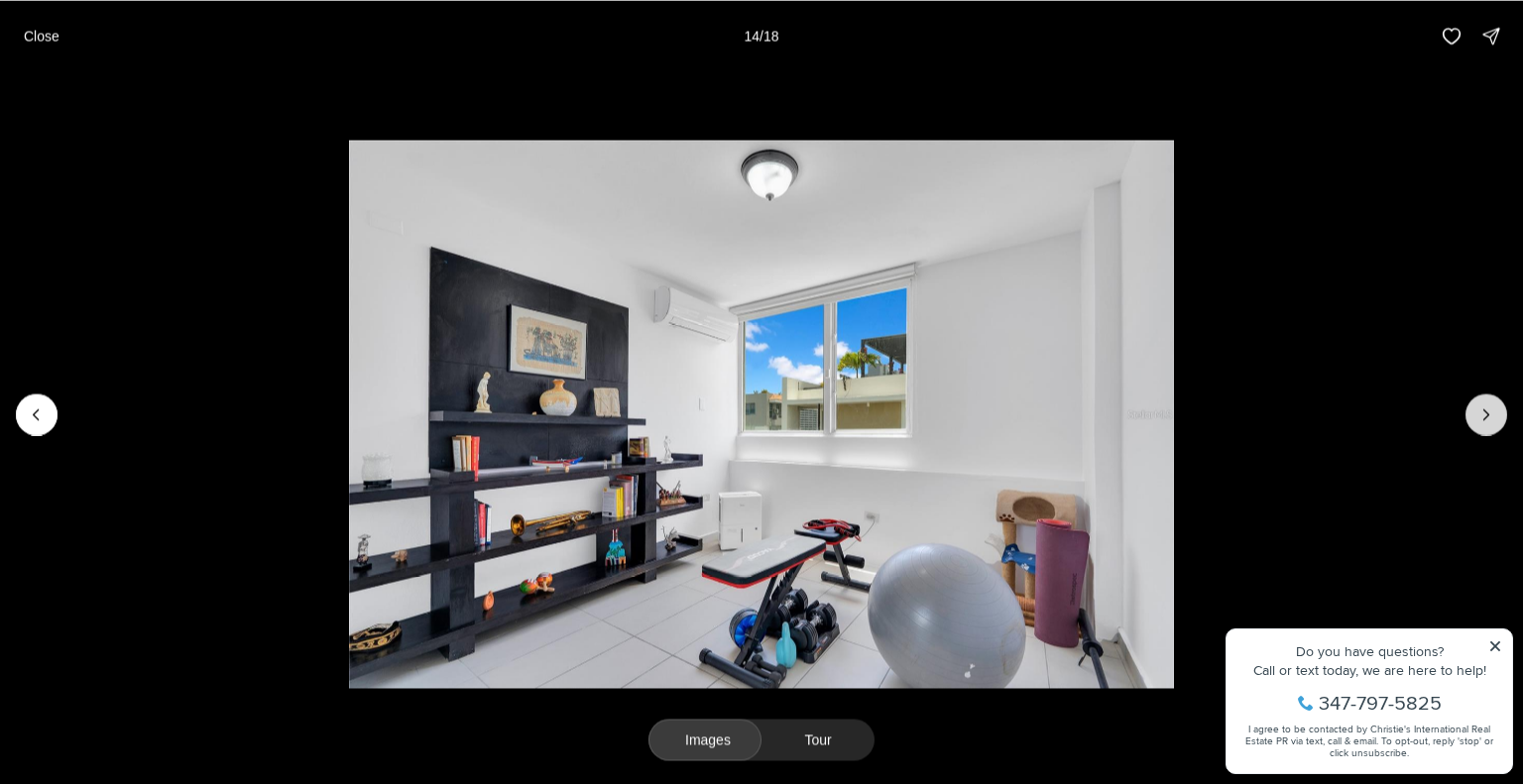 click at bounding box center [1486, 414] 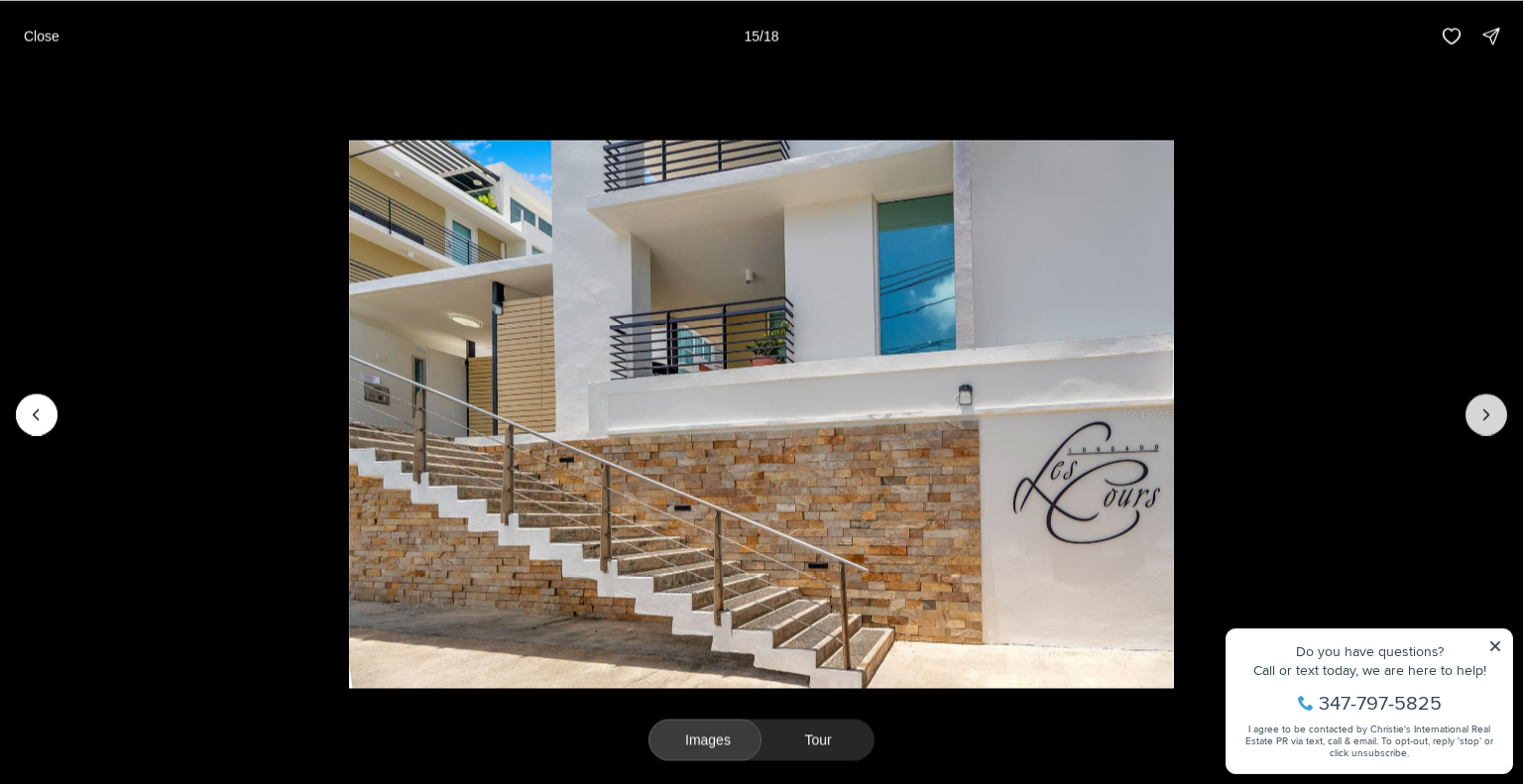 click at bounding box center [1486, 414] 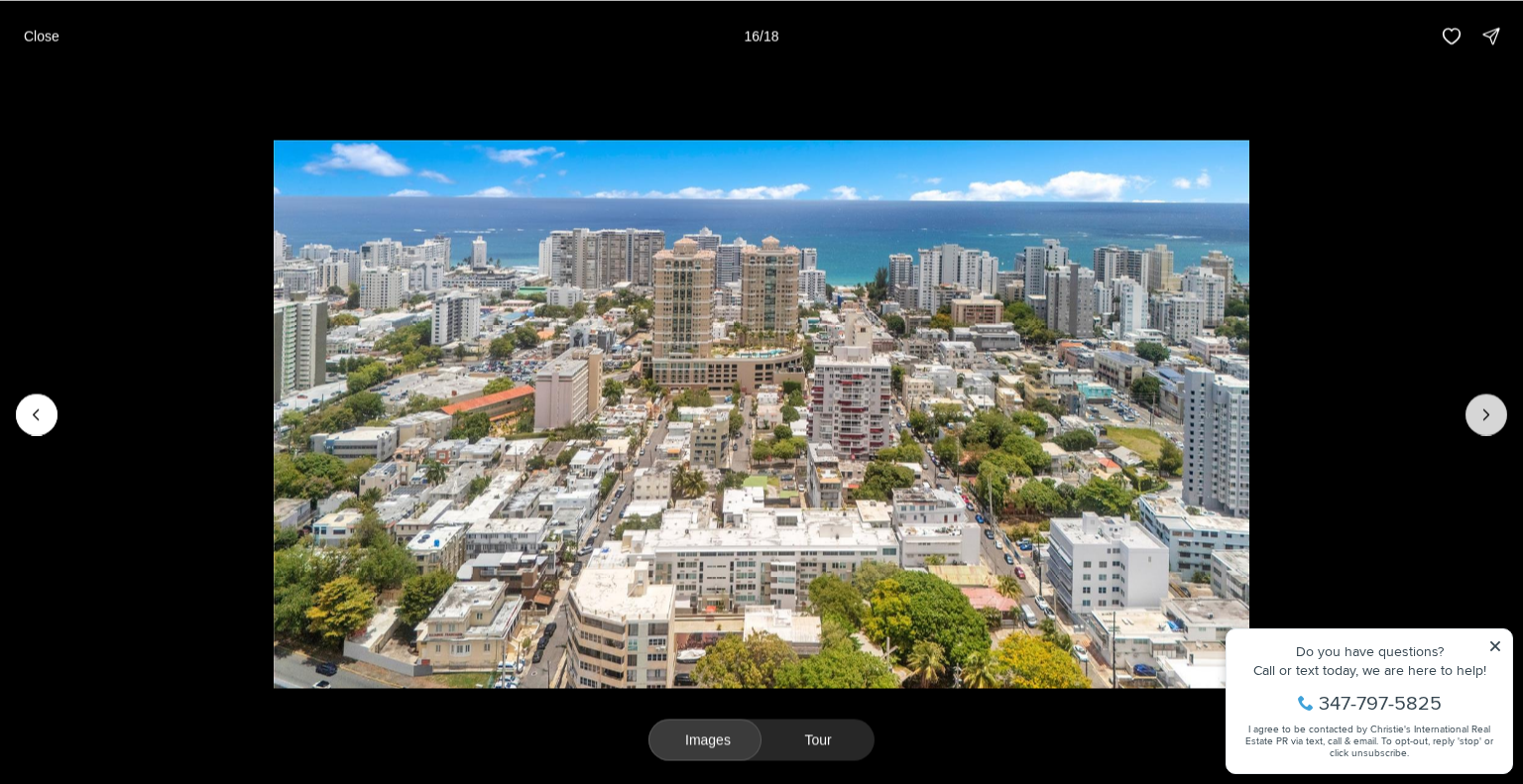 click at bounding box center (1486, 414) 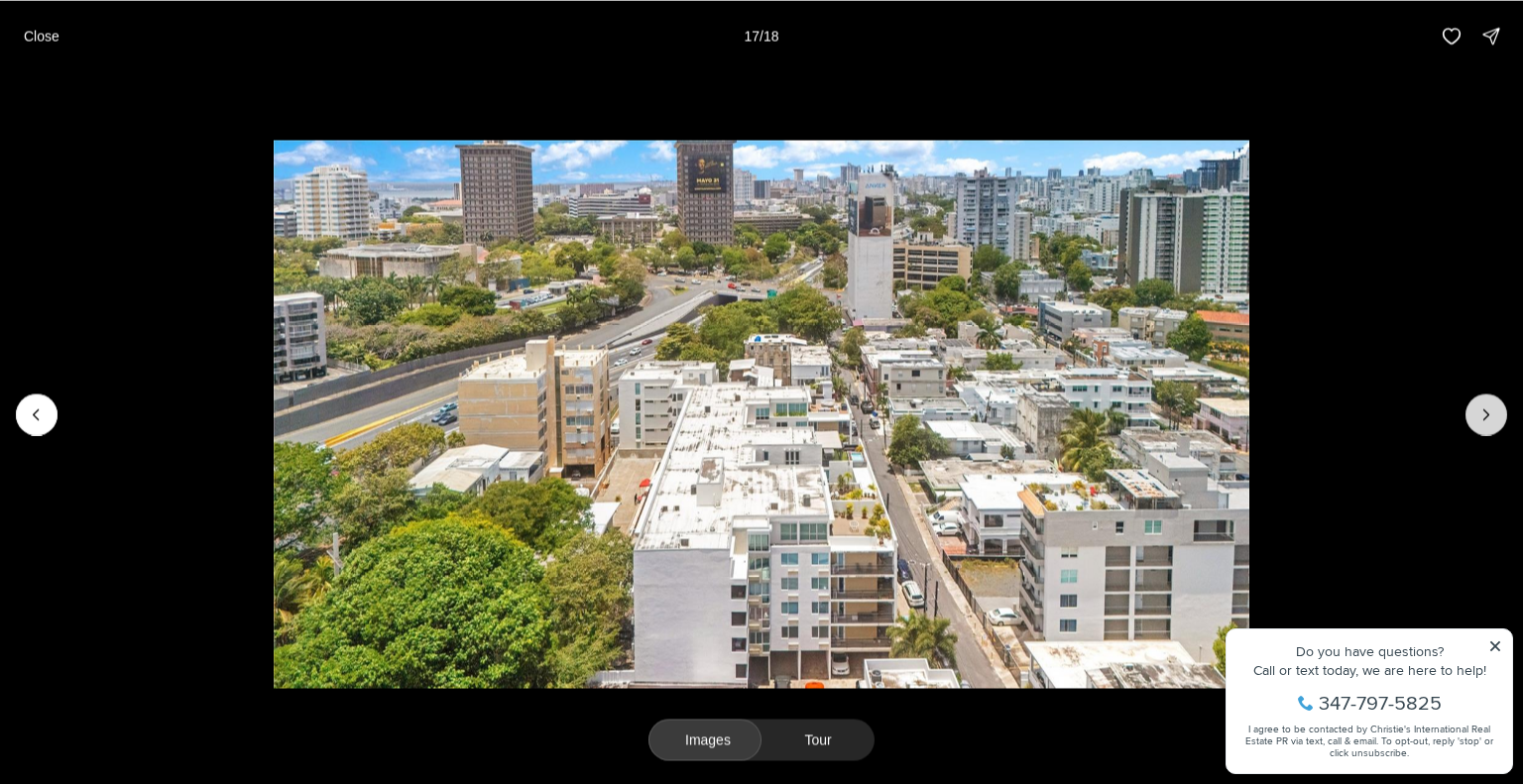 click at bounding box center [1486, 414] 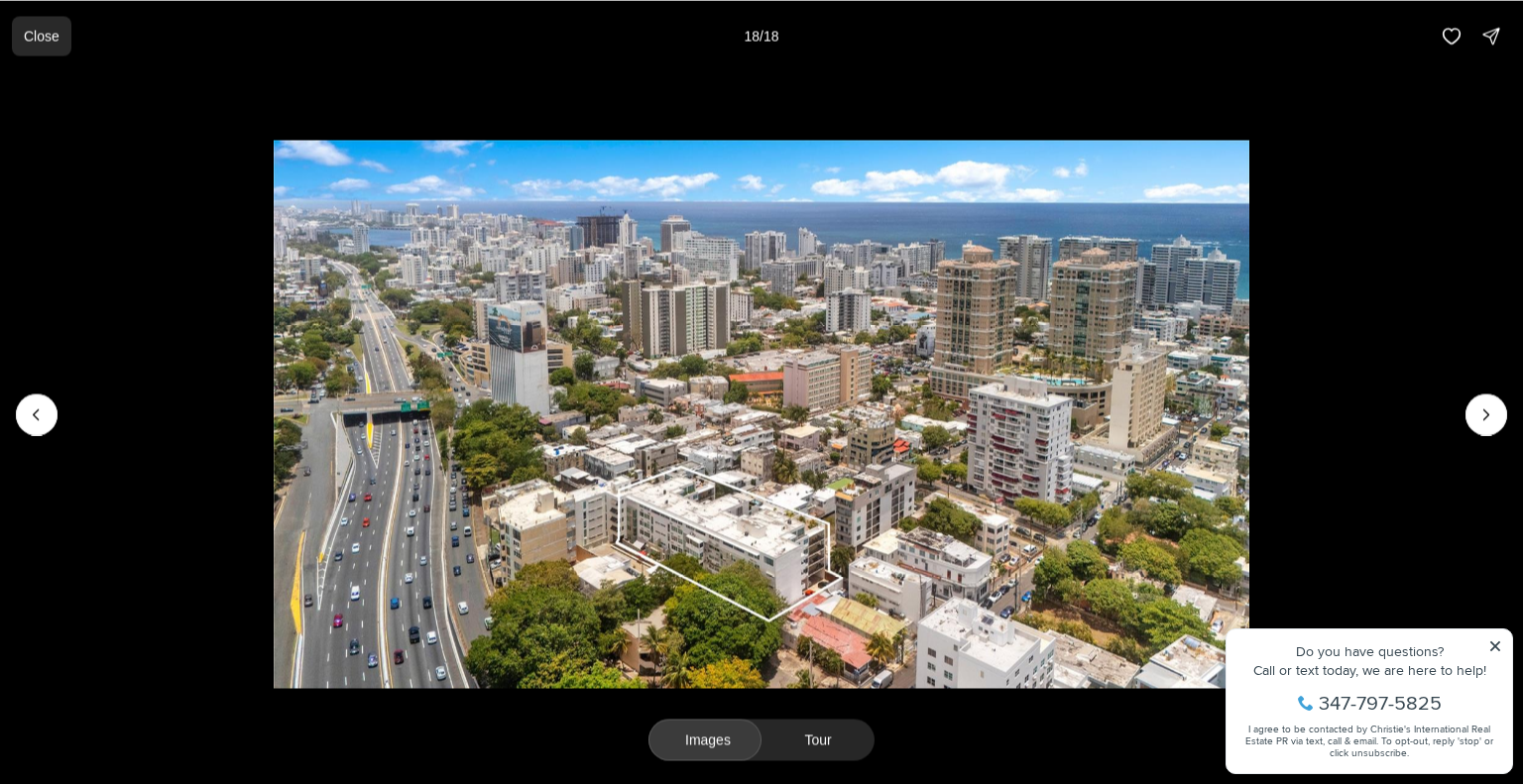 click on "Close" at bounding box center (42, 36) 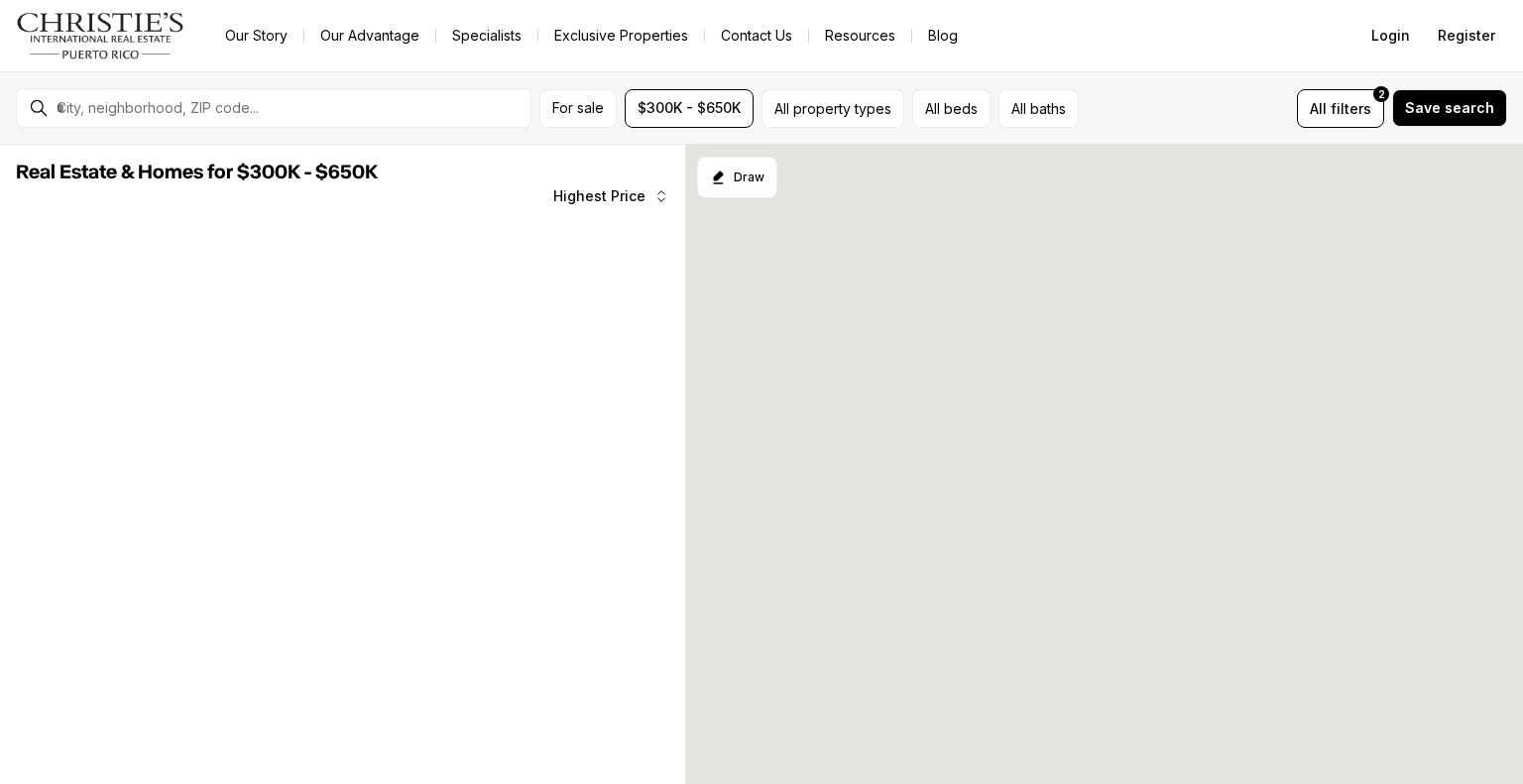 scroll, scrollTop: 0, scrollLeft: 0, axis: both 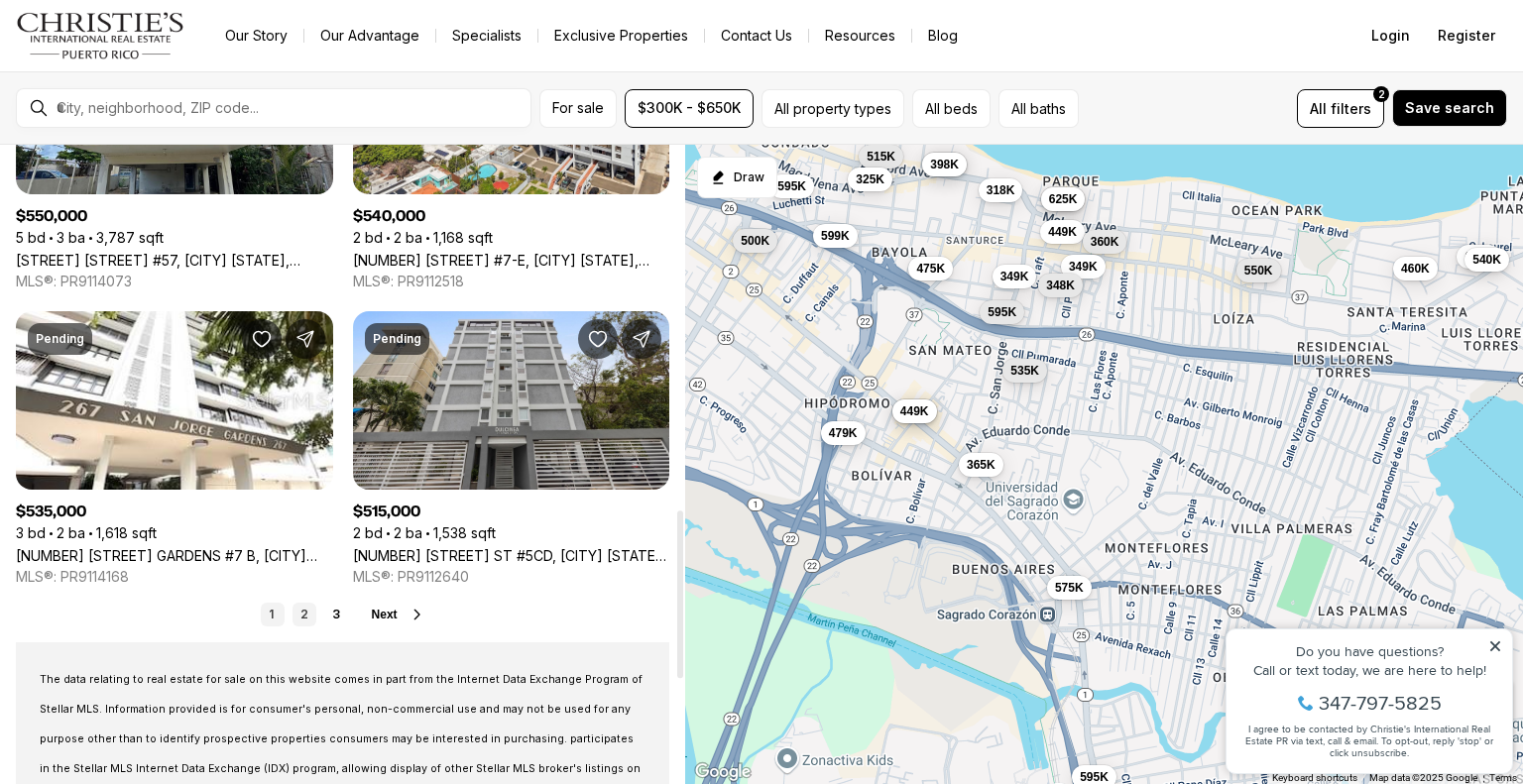 click on "2" at bounding box center (304, 615) 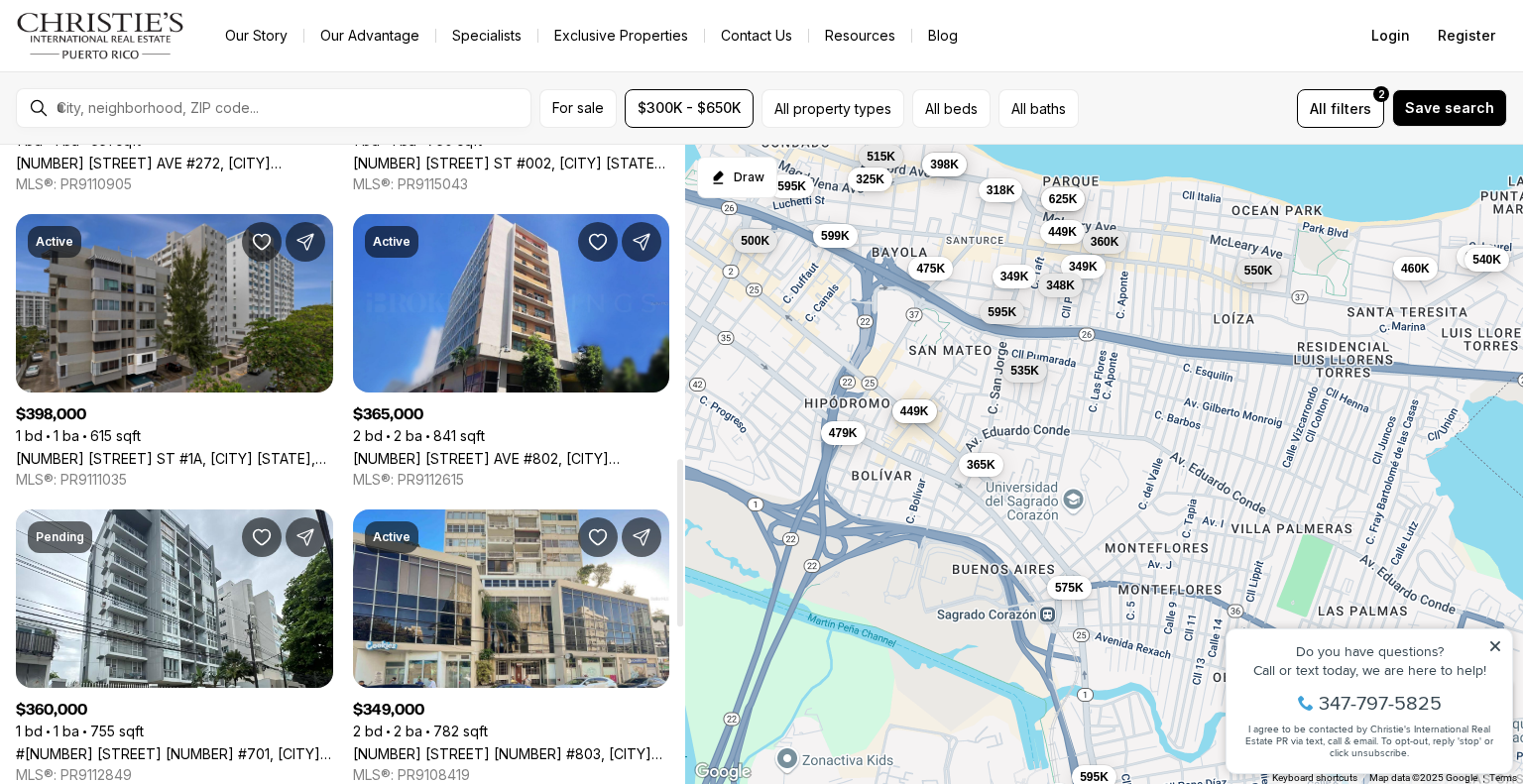 scroll, scrollTop: 1288, scrollLeft: 0, axis: vertical 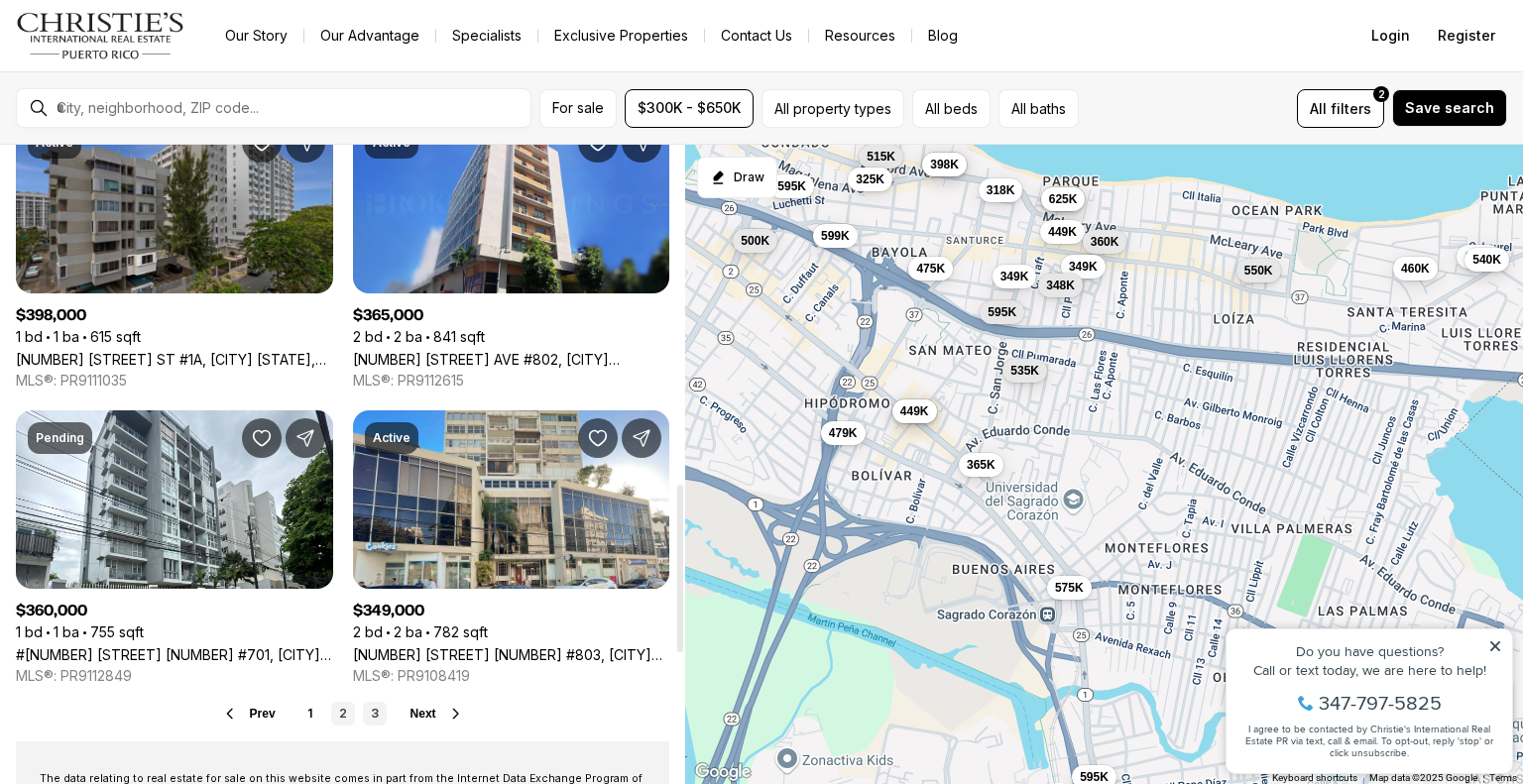 click on "3" at bounding box center (375, 714) 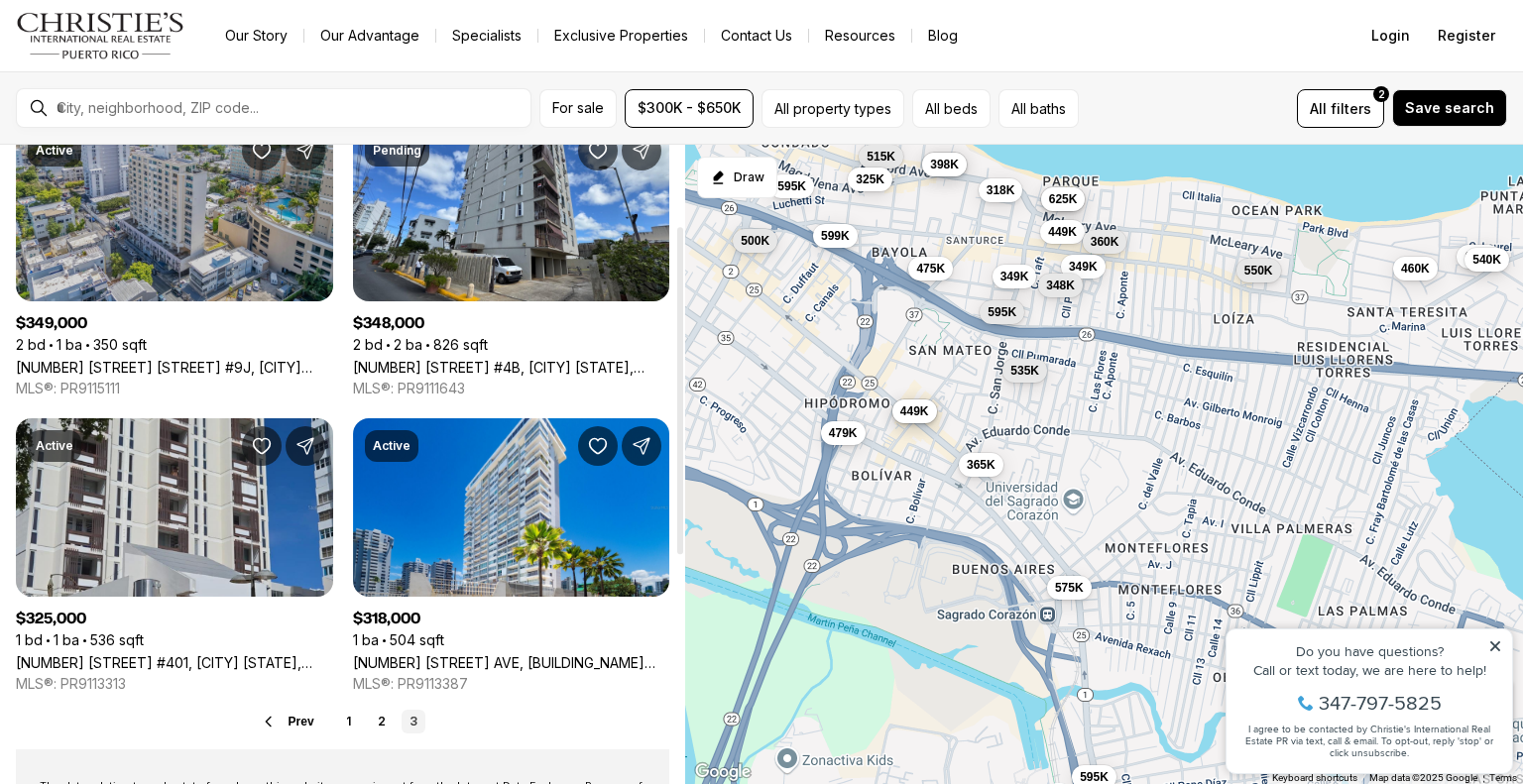 scroll, scrollTop: 198, scrollLeft: 0, axis: vertical 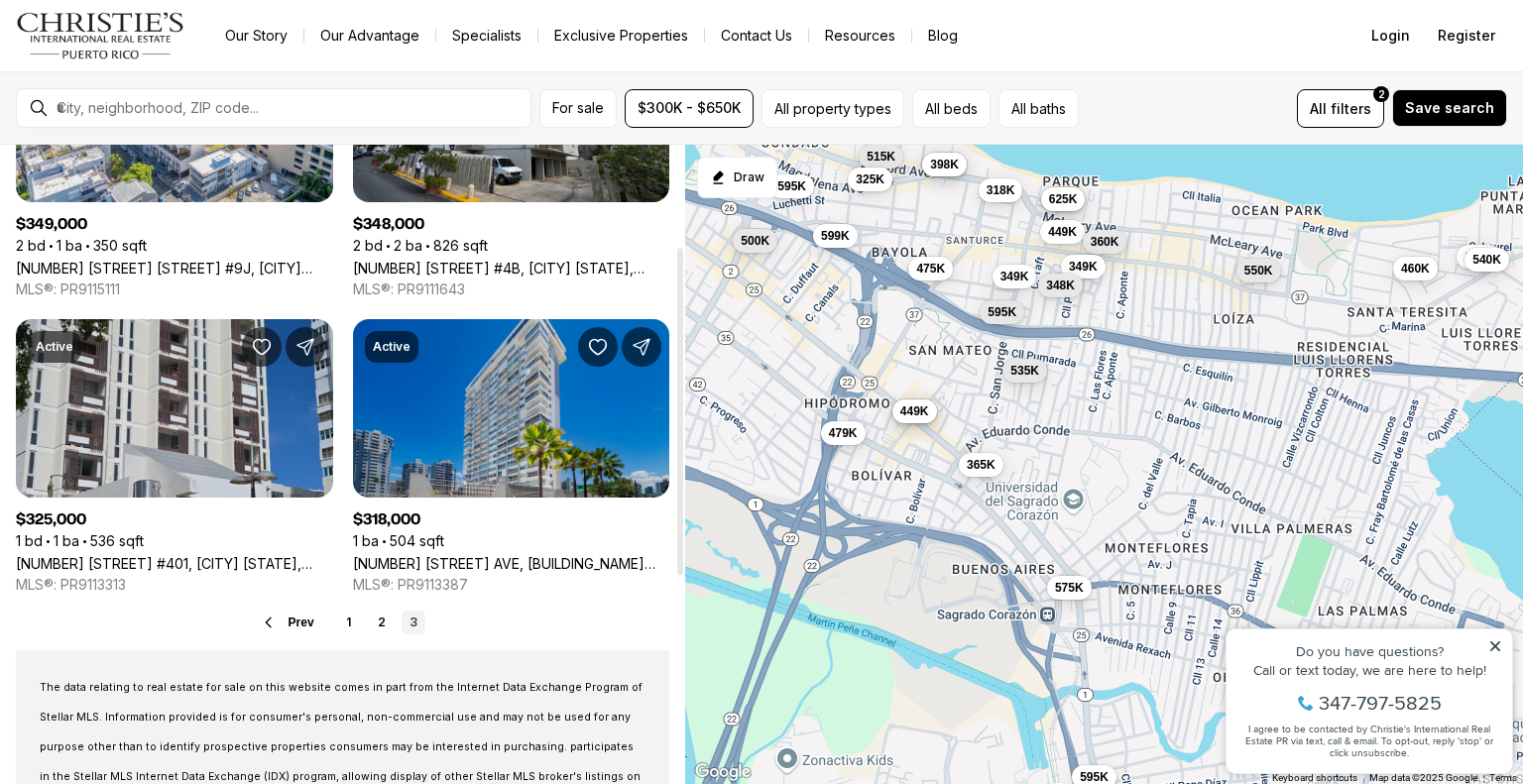 click on "[NUMBER] [STREET] AVE, [BUILDING_NAME] #2107, [CITY] [STATE], [POSTAL_CODE]" at bounding box center (512, 563) 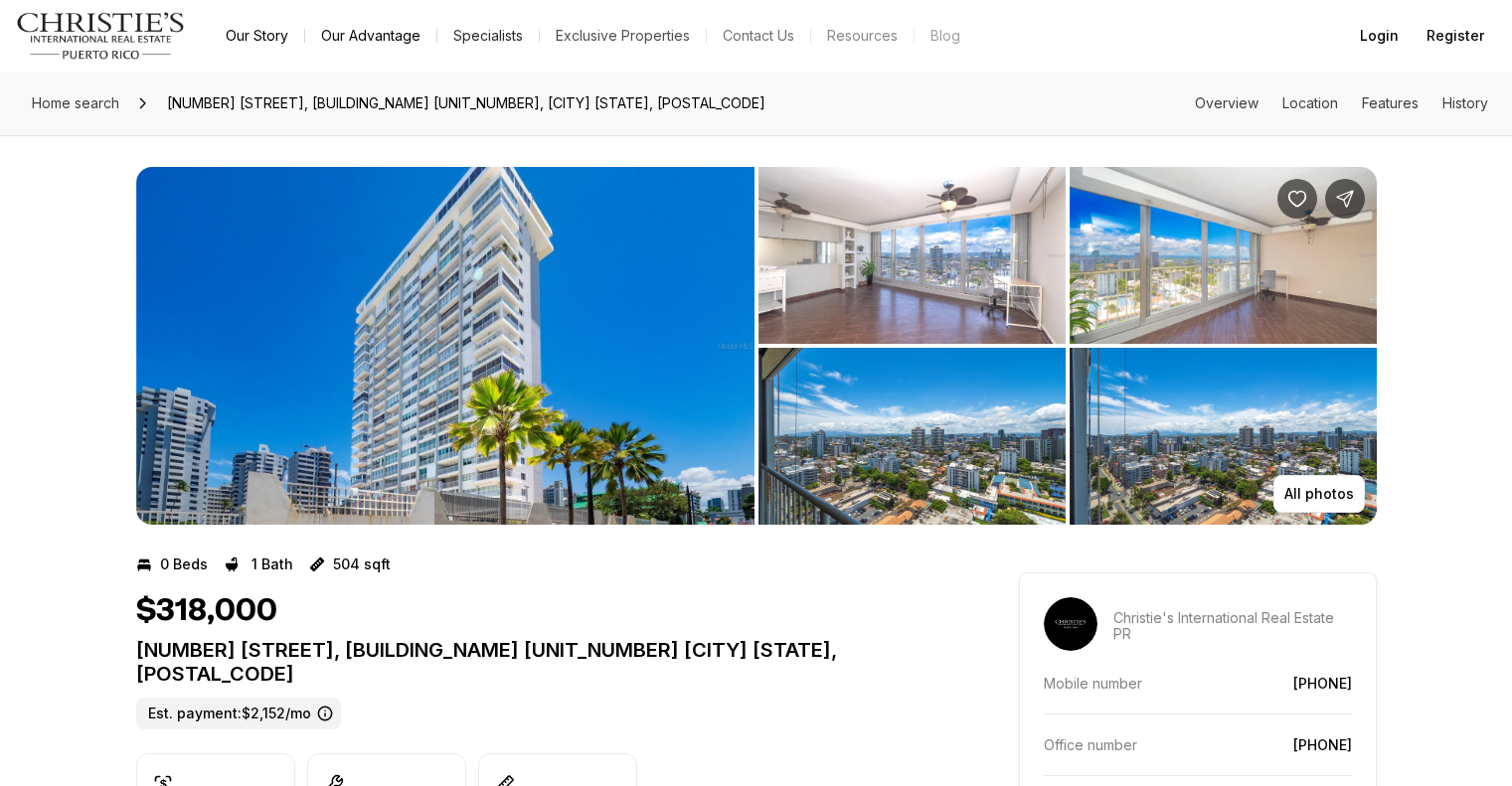 scroll, scrollTop: 0, scrollLeft: 0, axis: both 